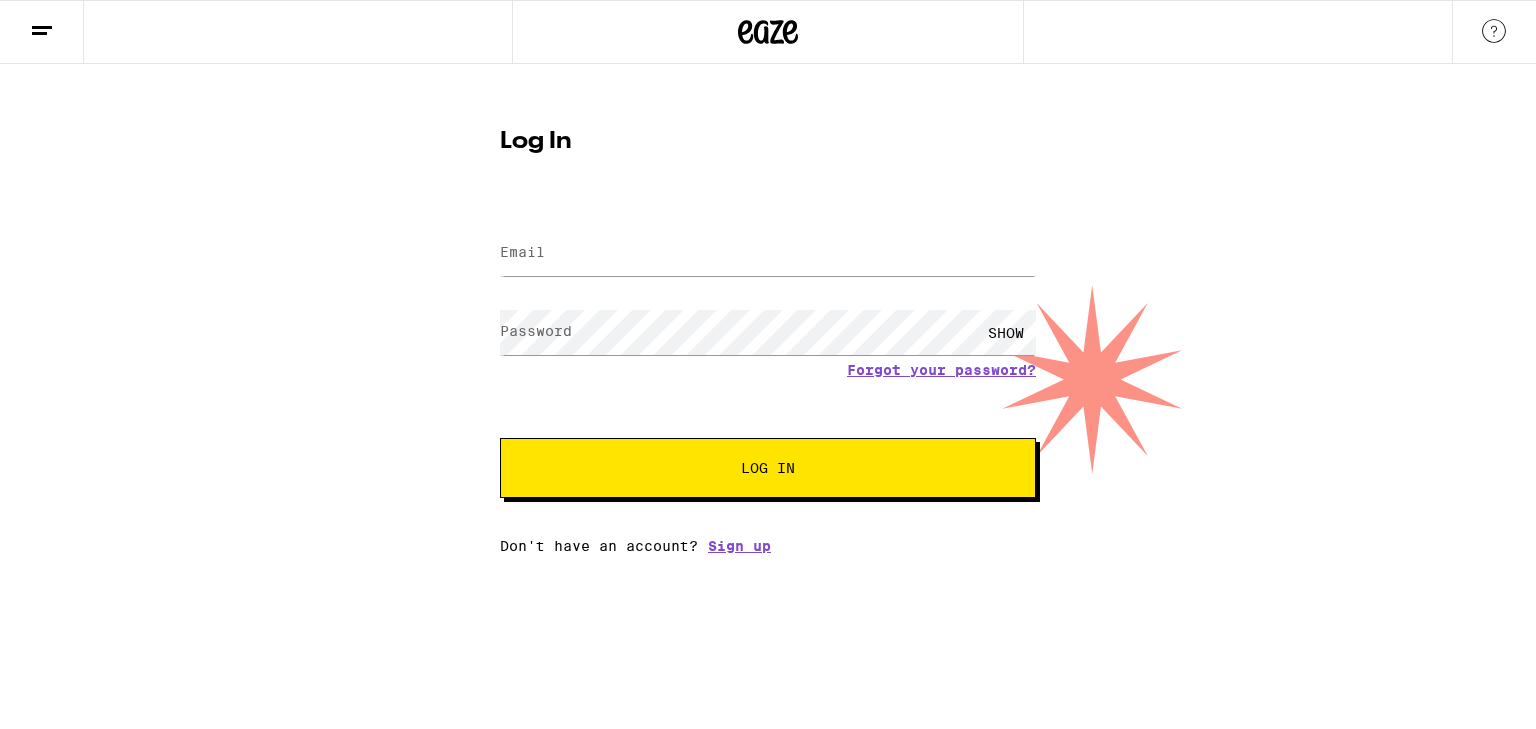 scroll, scrollTop: 0, scrollLeft: 0, axis: both 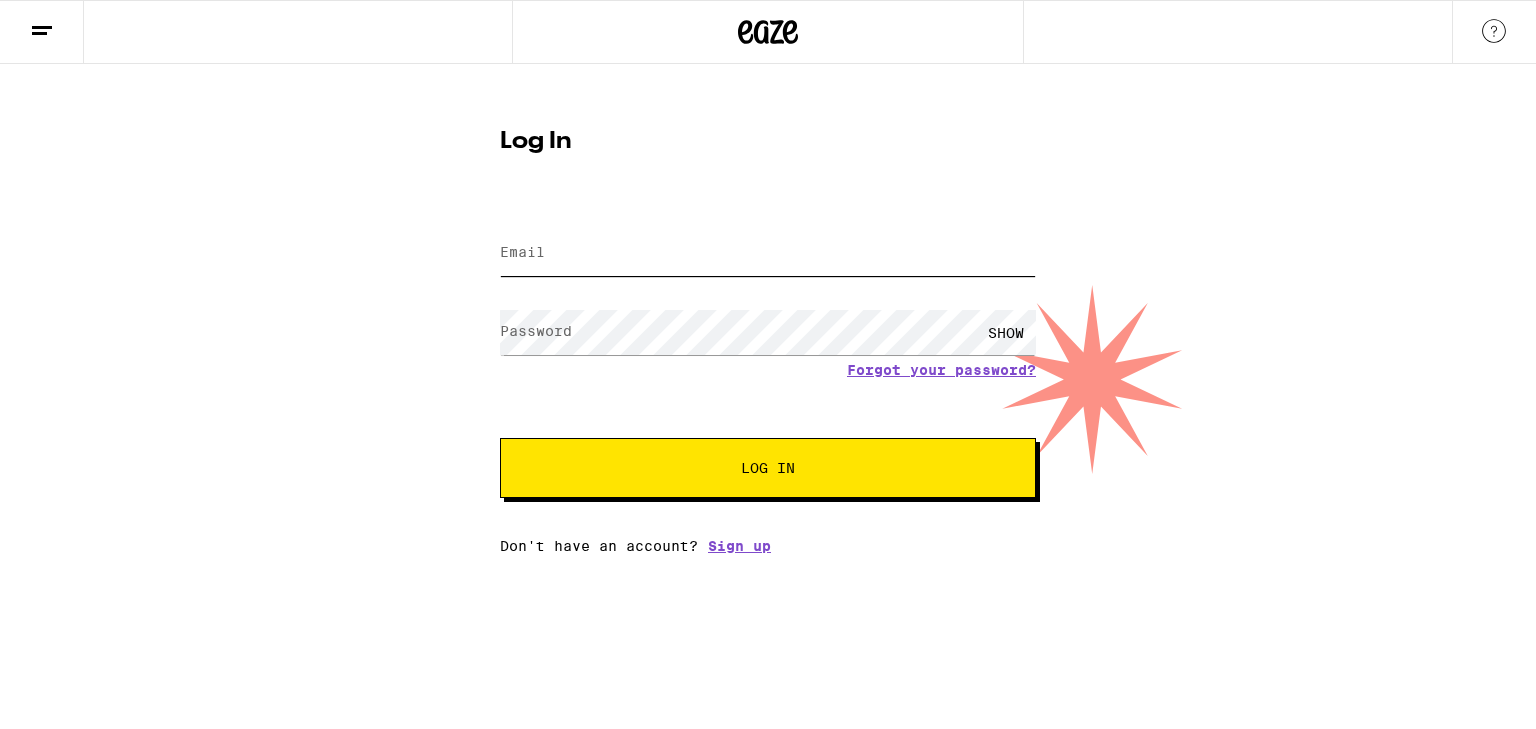type on "[EMAIL]" 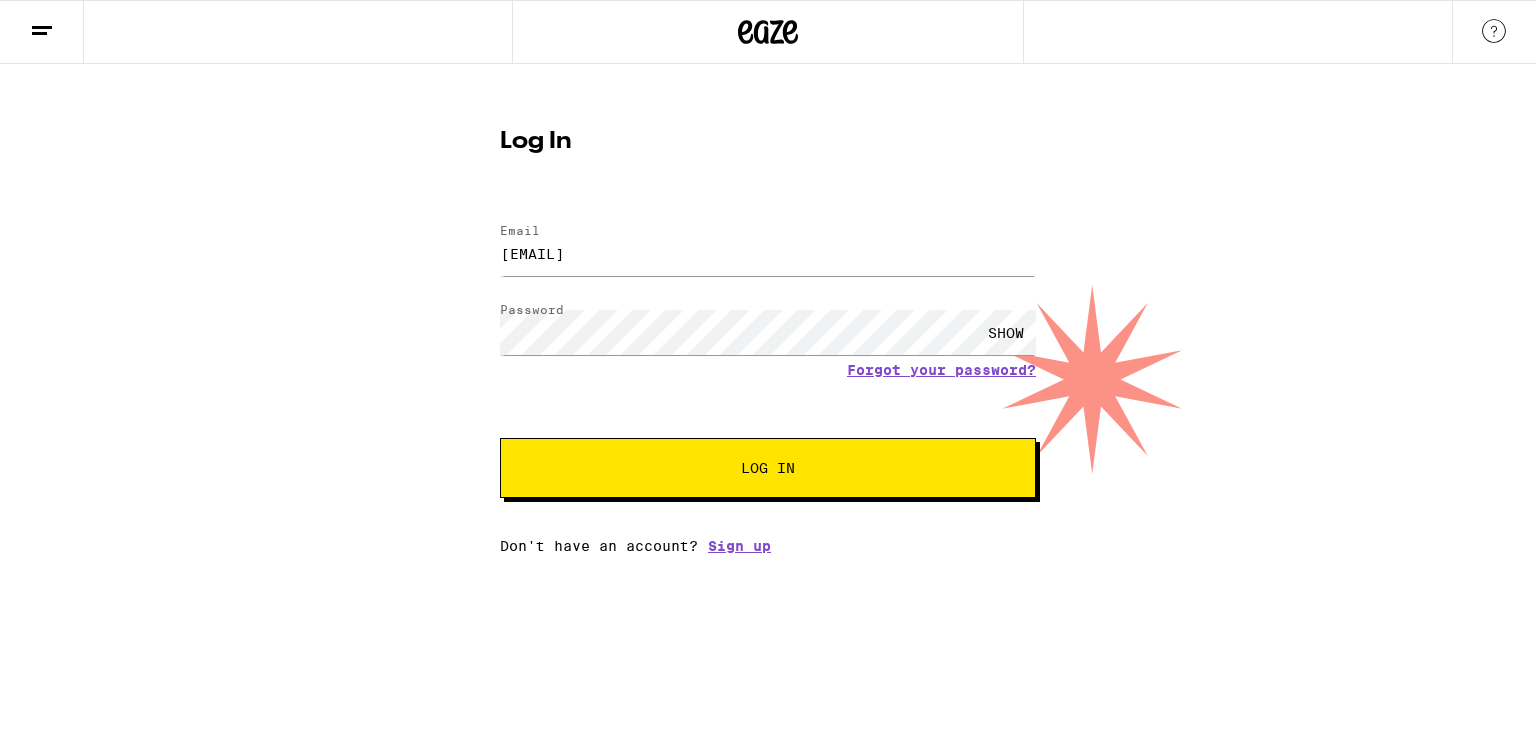 click on "Log In" at bounding box center [768, 468] 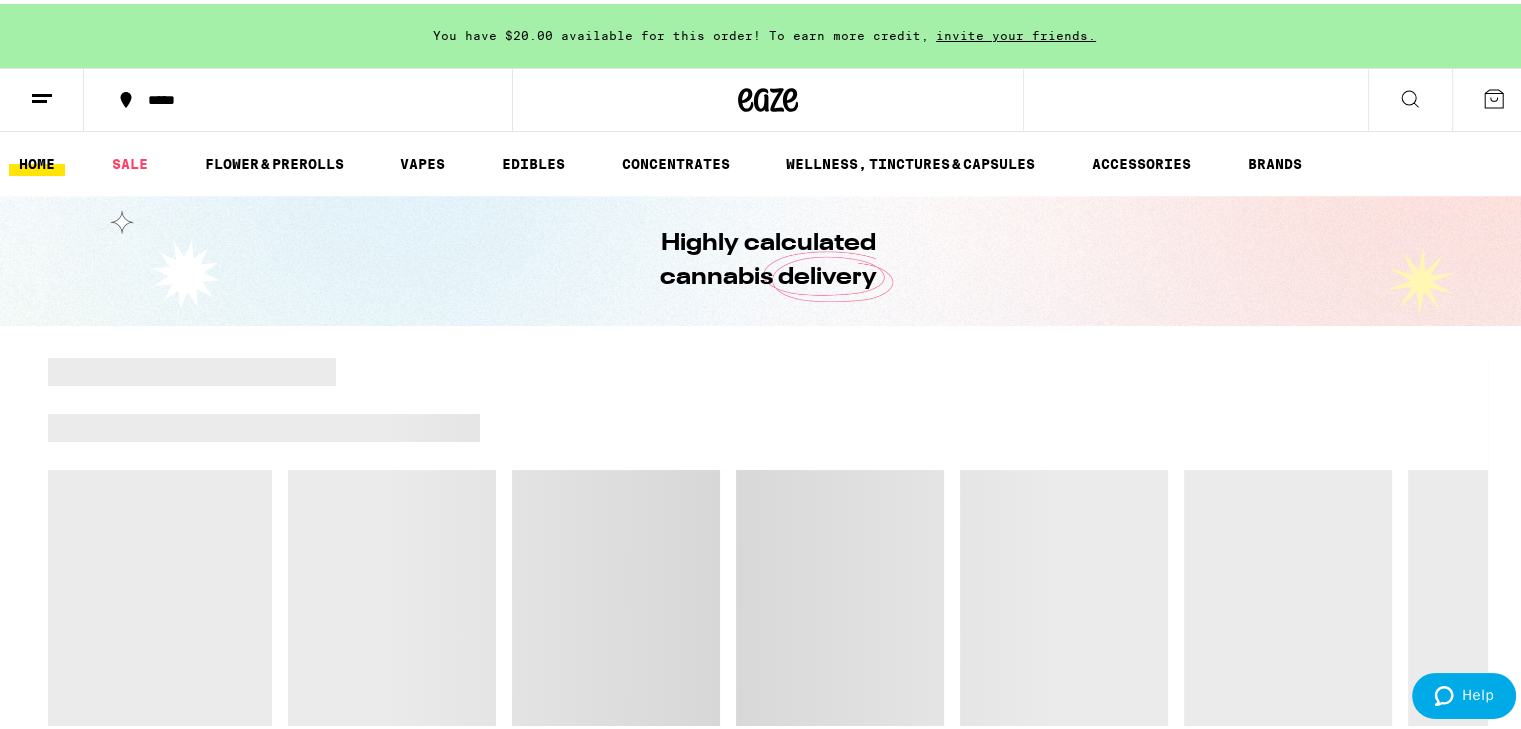 scroll, scrollTop: 0, scrollLeft: 0, axis: both 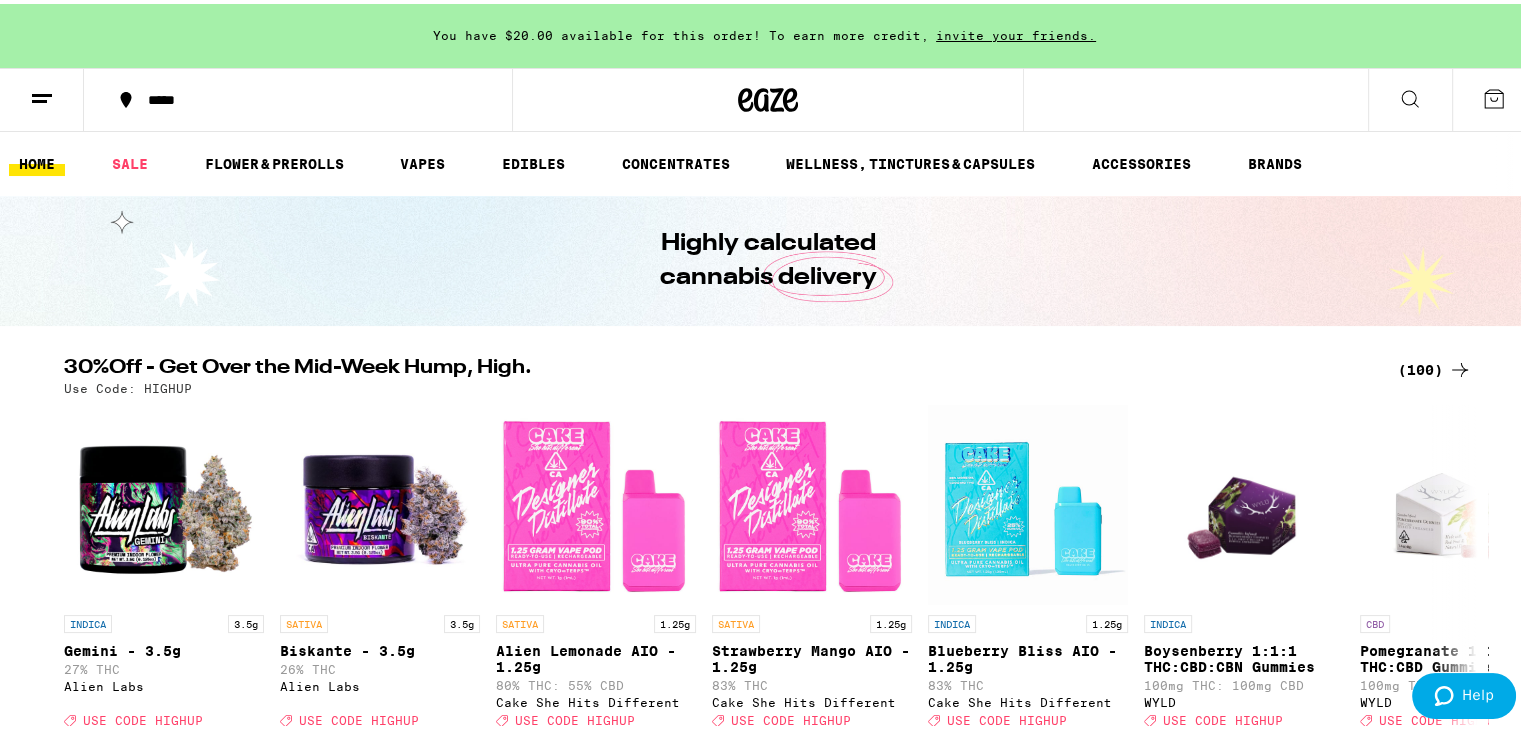 click at bounding box center (812, 501) 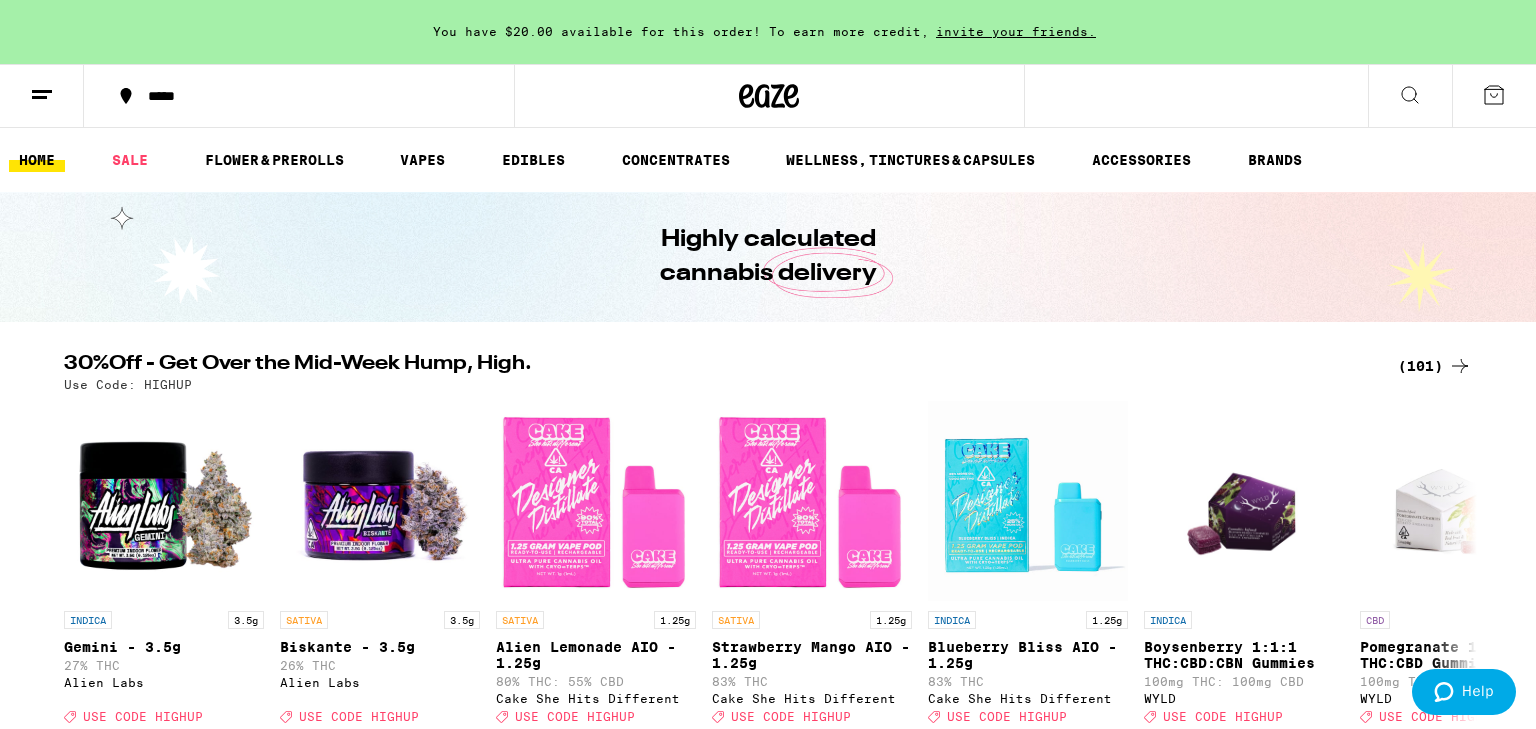 click 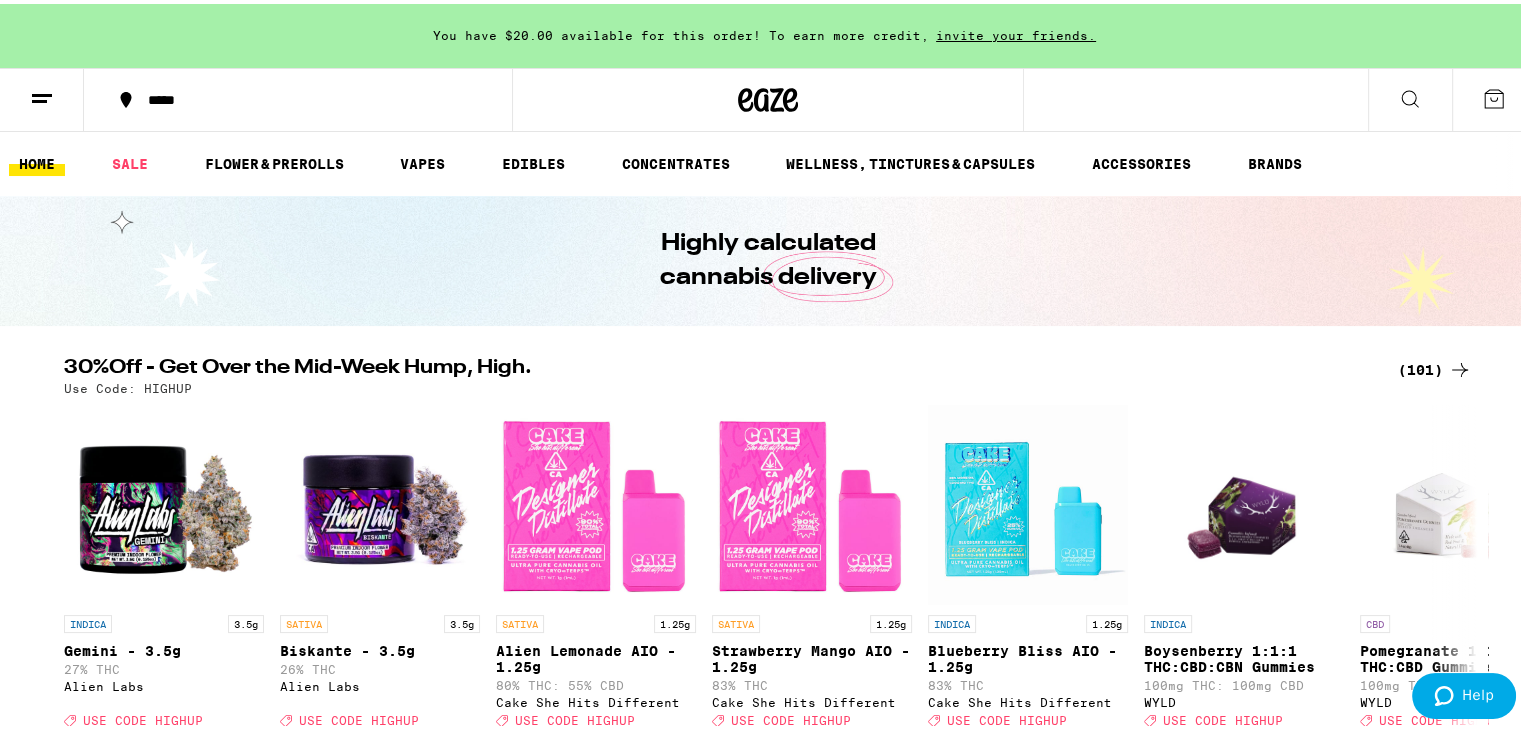click 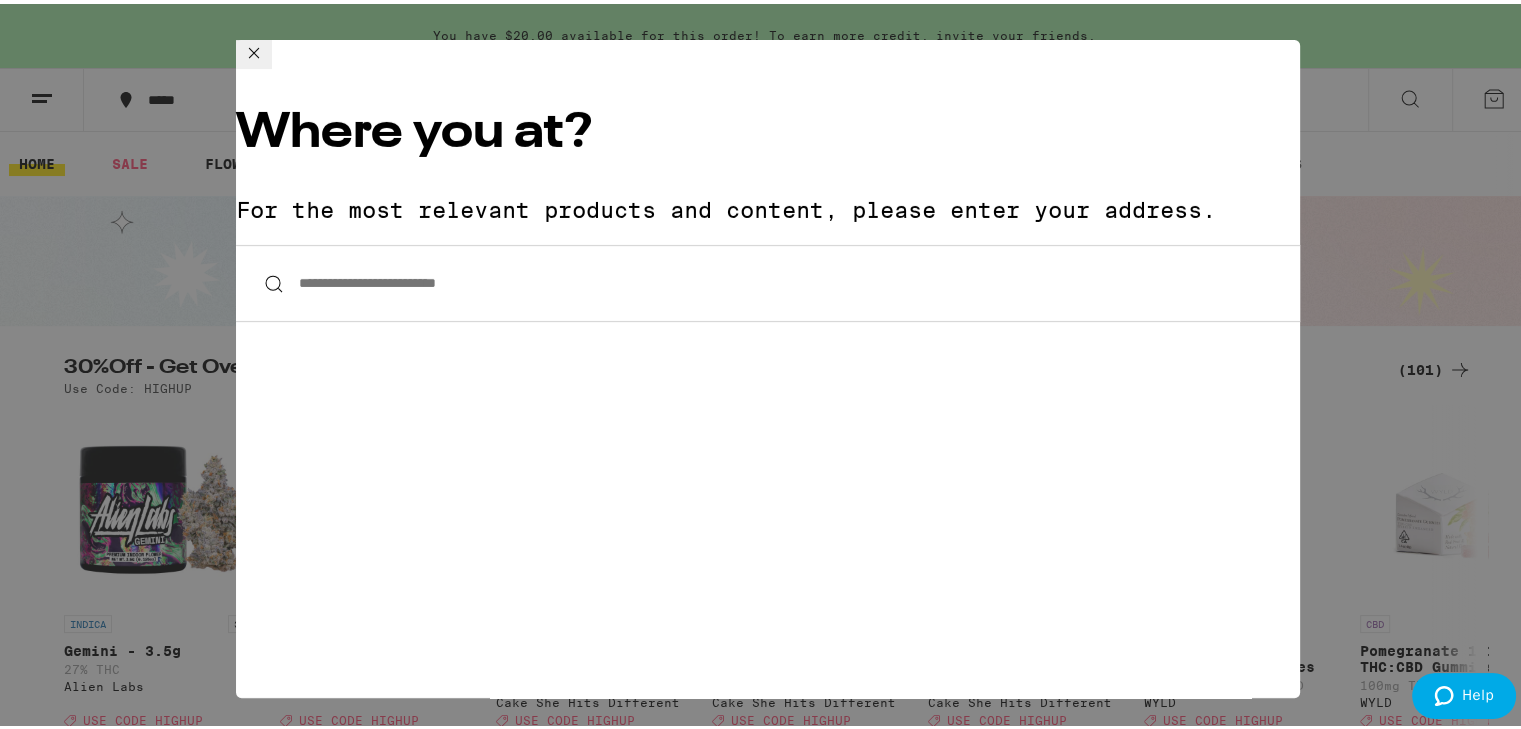 click on "**********" at bounding box center (768, 279) 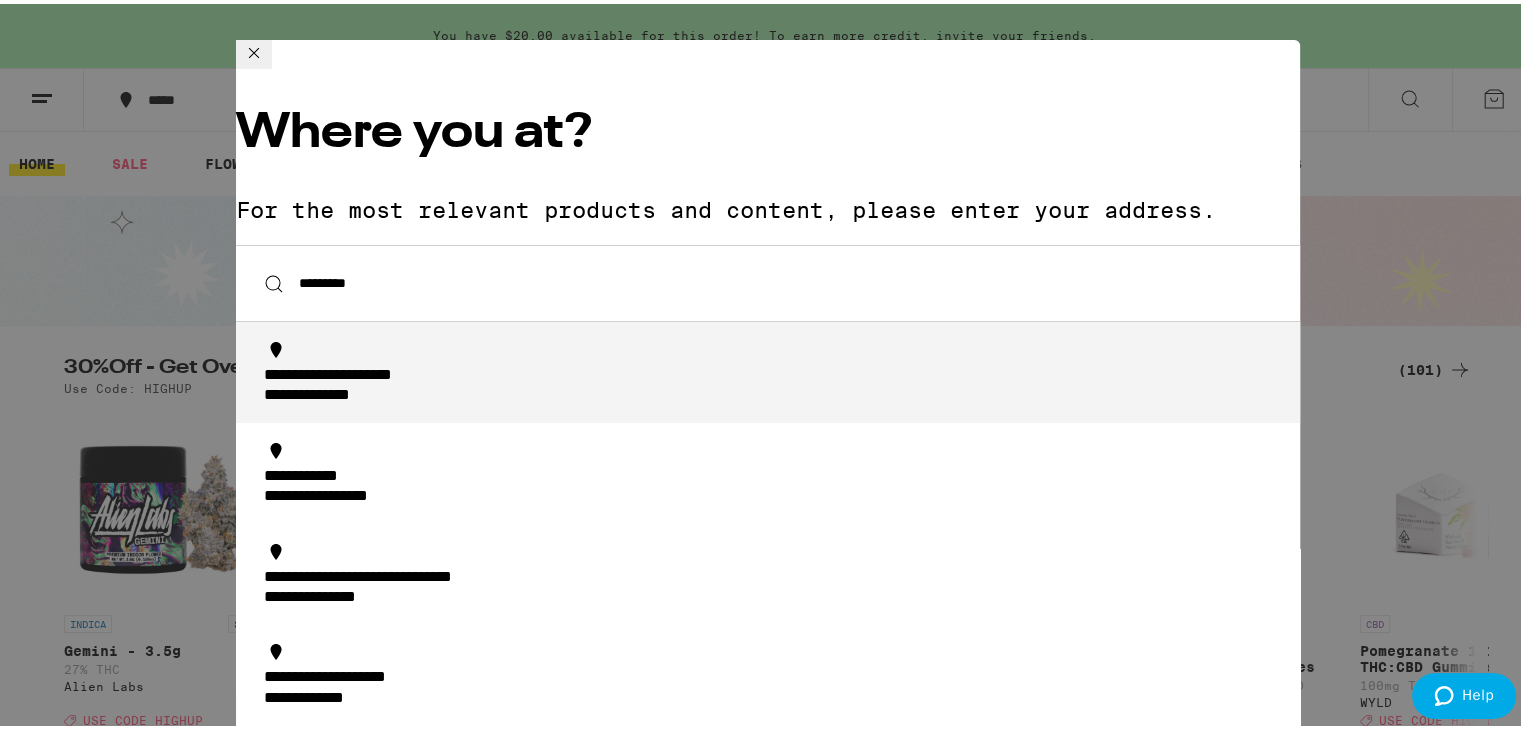click on "**********" at bounding box center [372, 372] 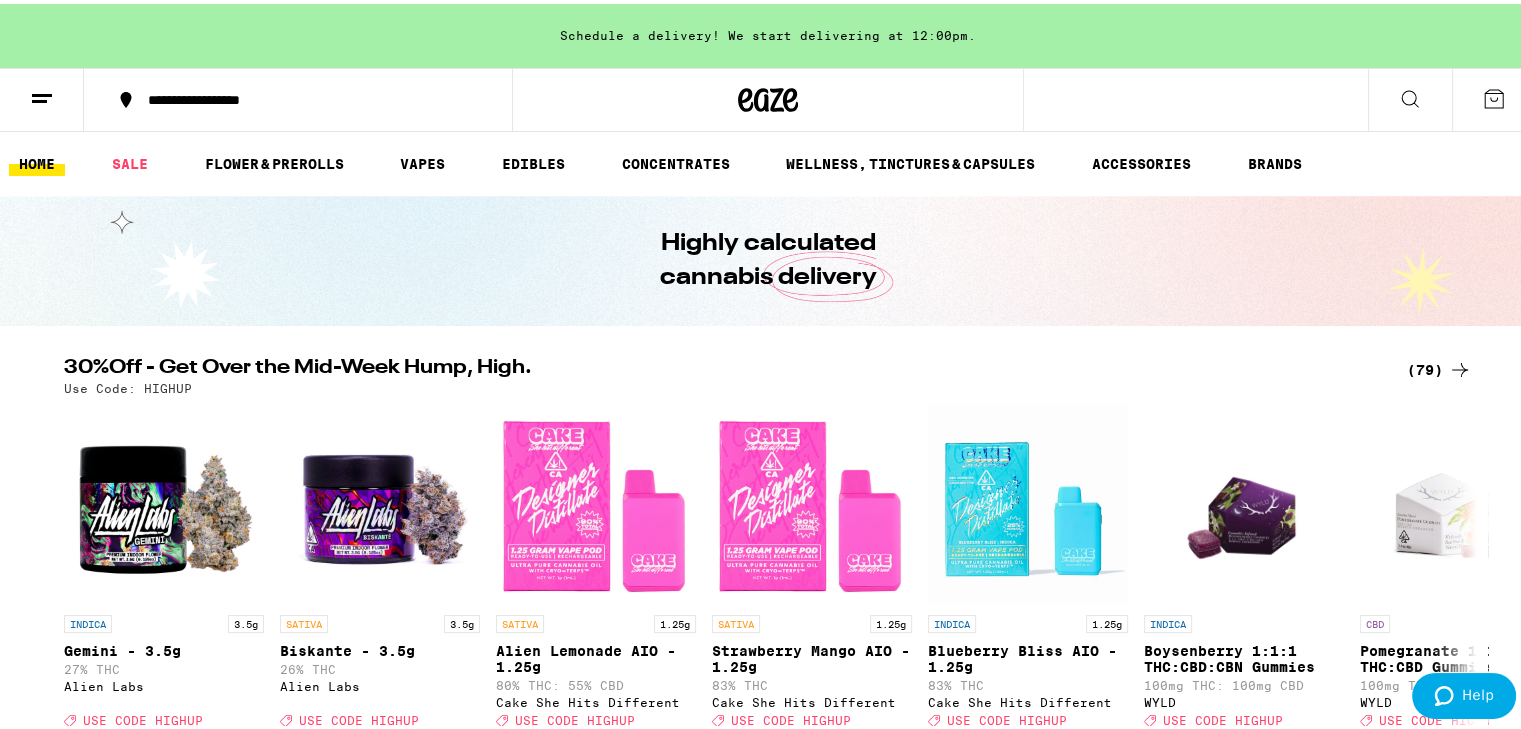 click on "**********" at bounding box center [768, 4372] 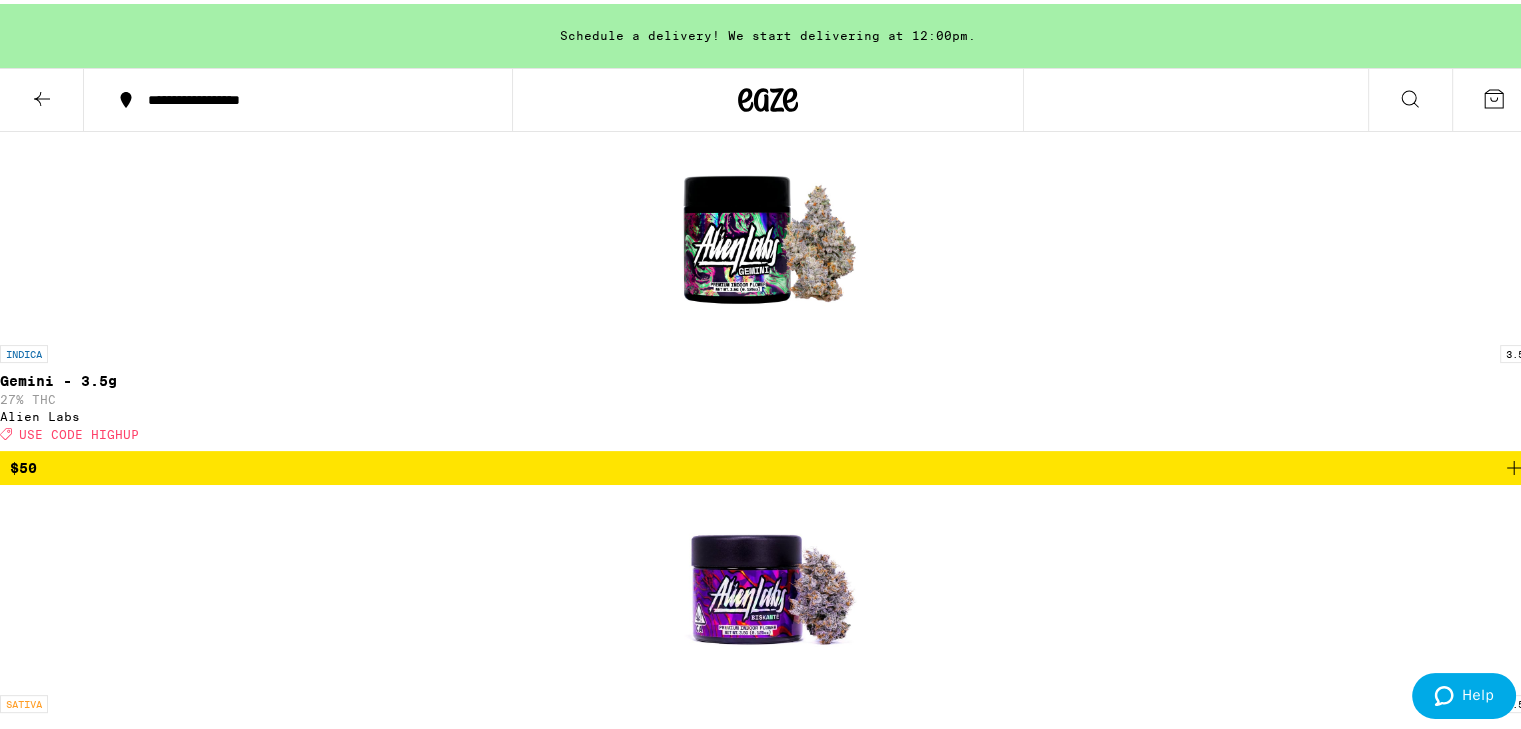 scroll, scrollTop: 426, scrollLeft: 0, axis: vertical 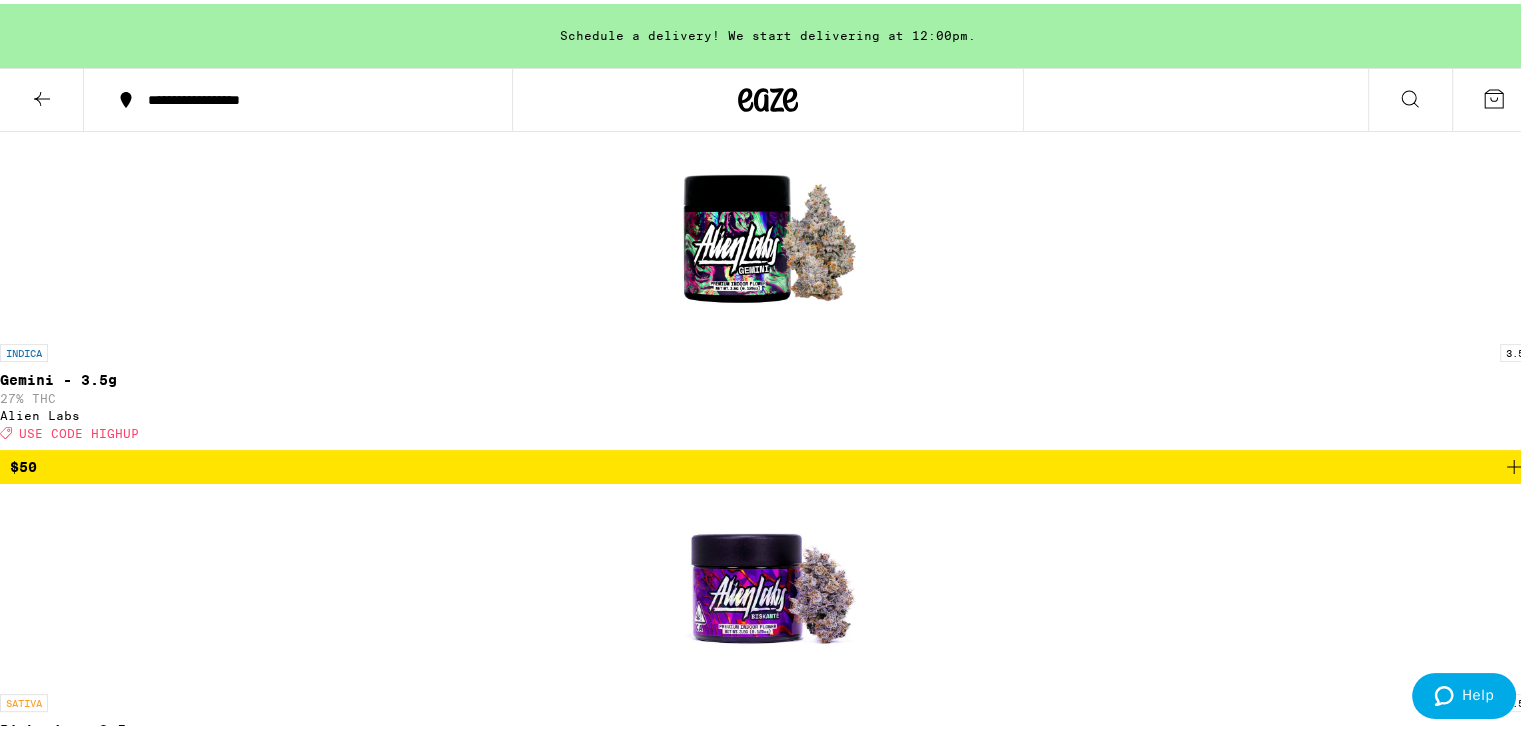 click 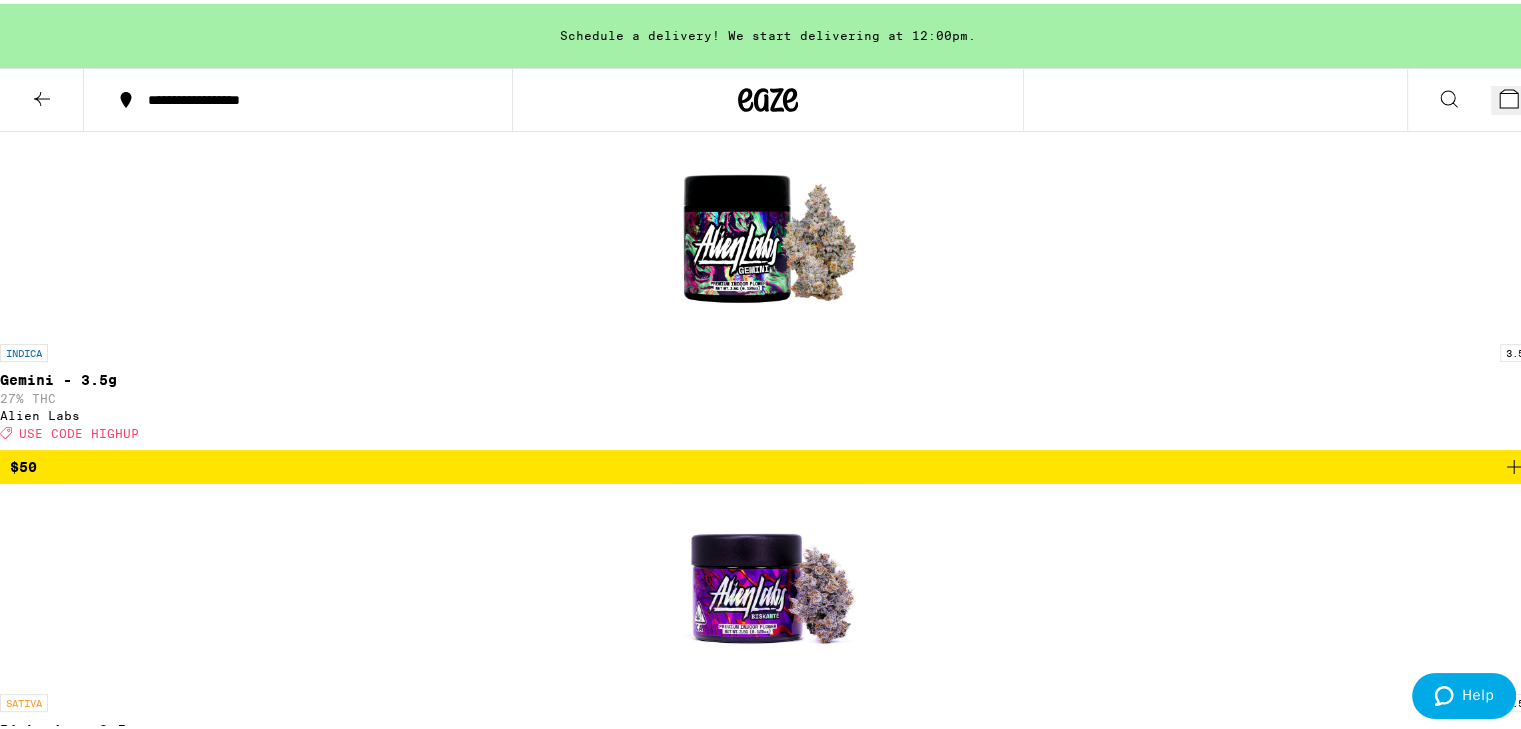 click 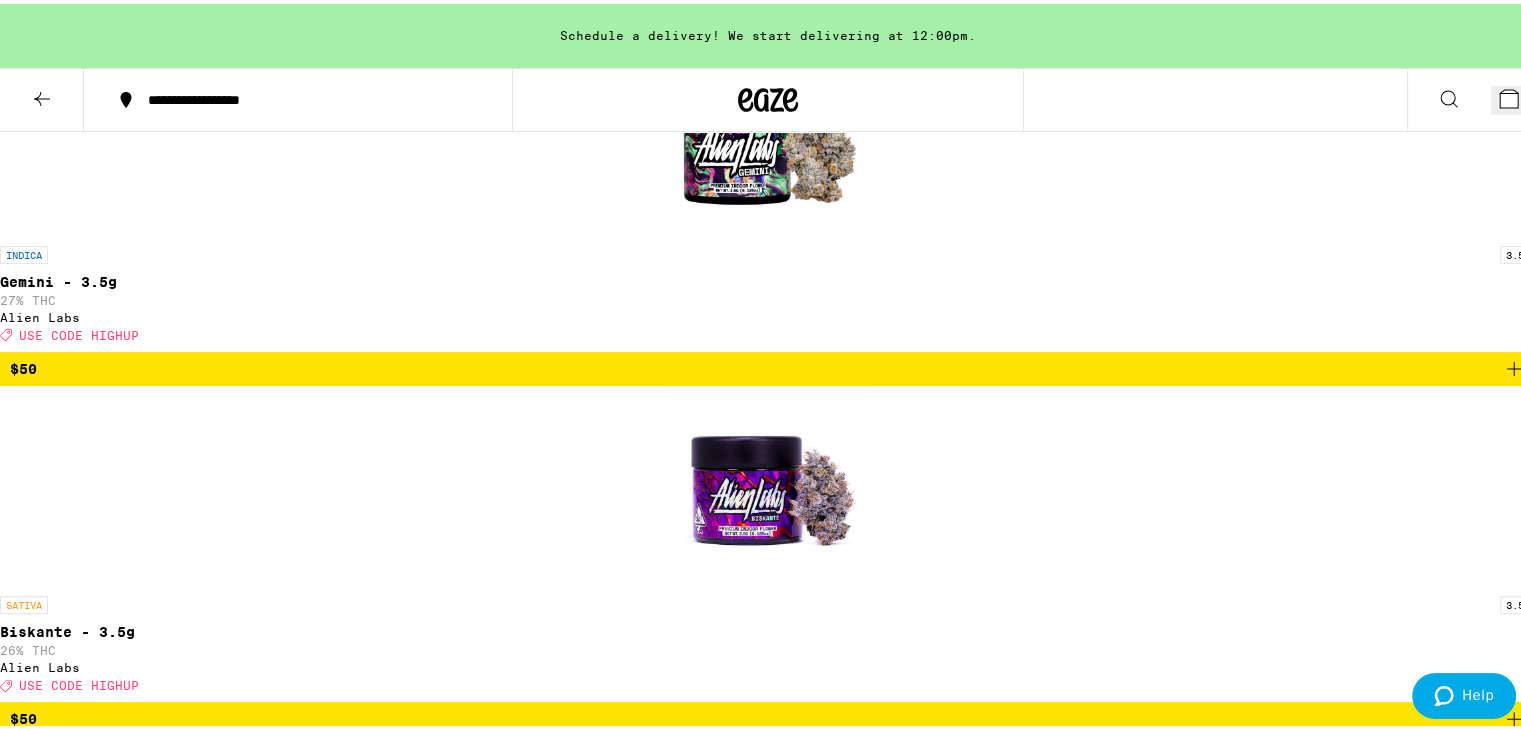 scroll, scrollTop: 526, scrollLeft: 0, axis: vertical 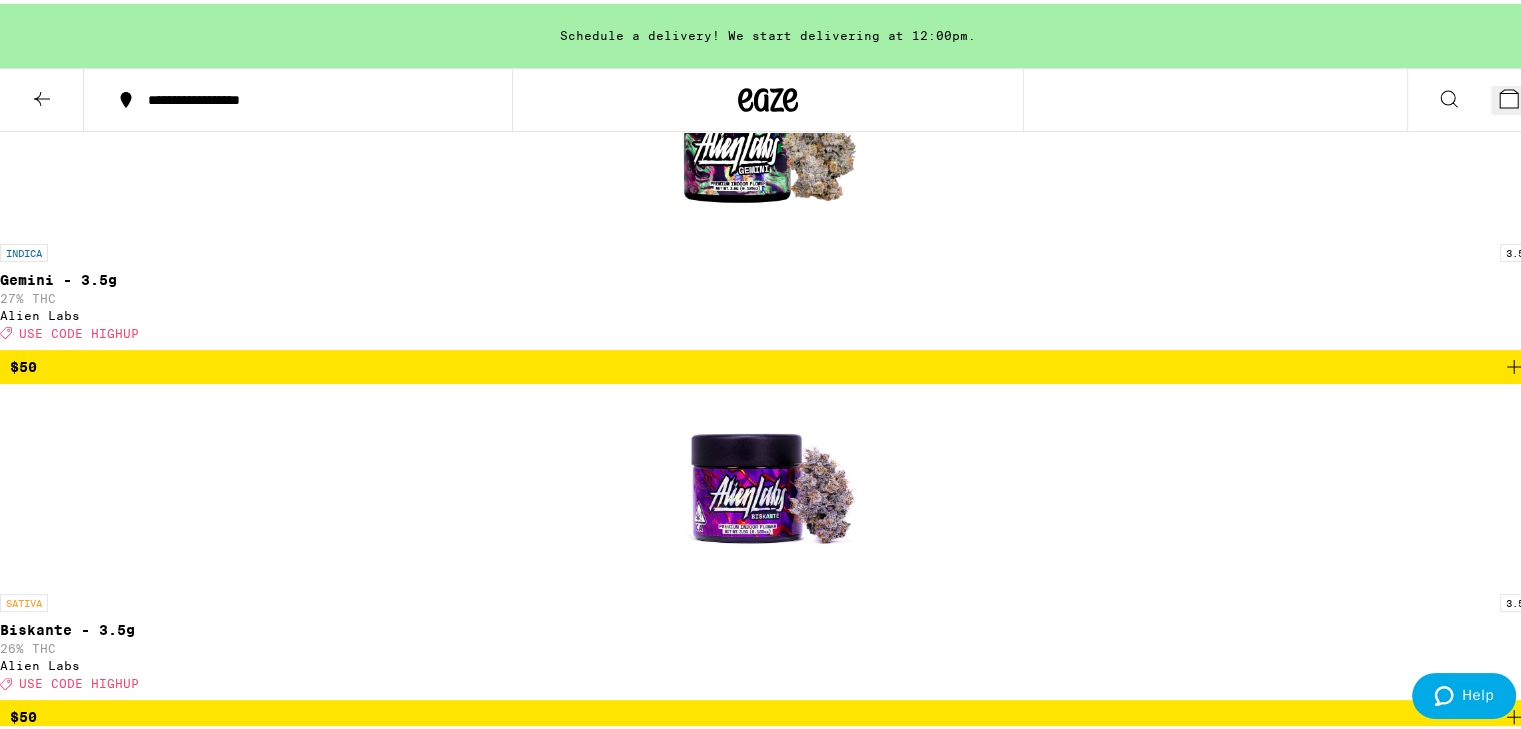 click 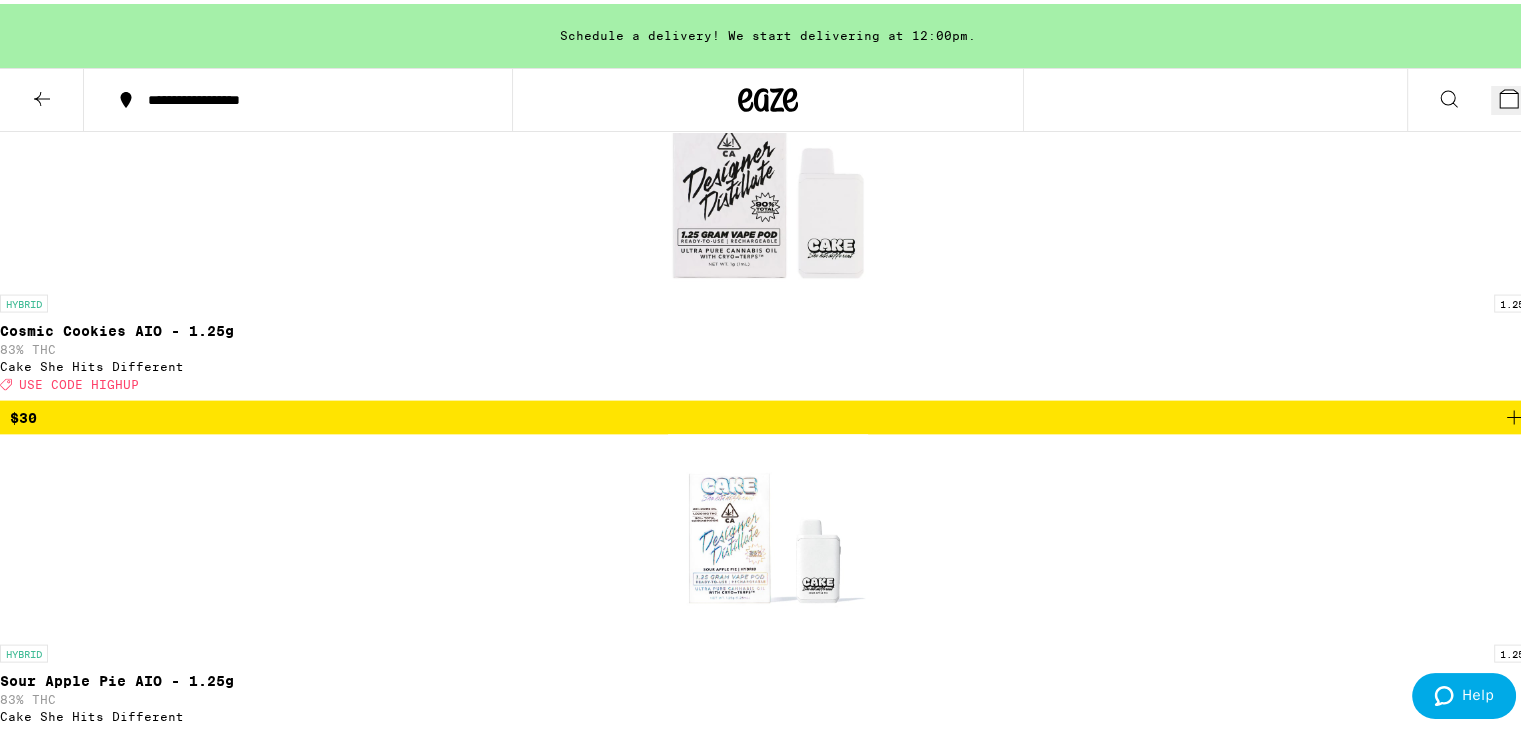 scroll, scrollTop: 4136, scrollLeft: 0, axis: vertical 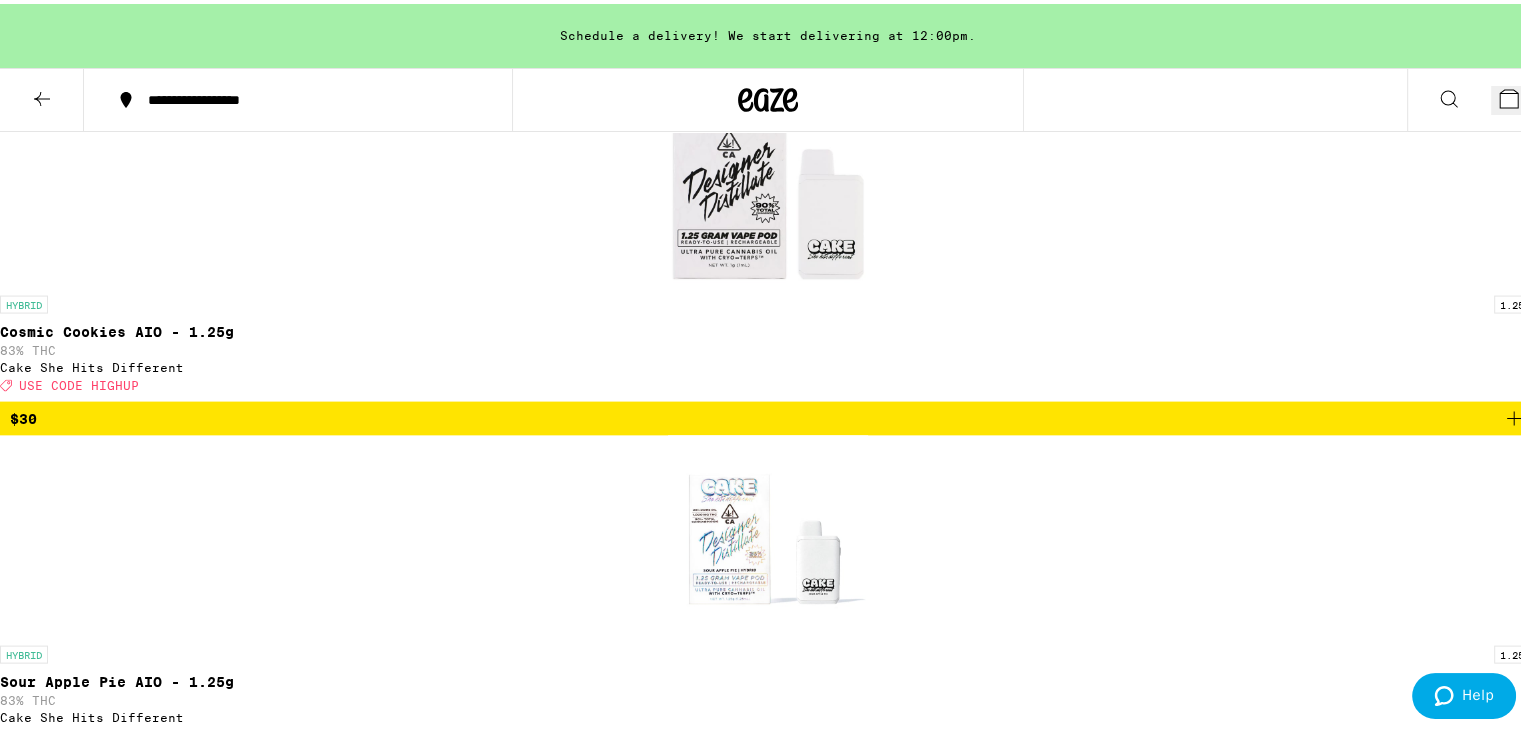 click 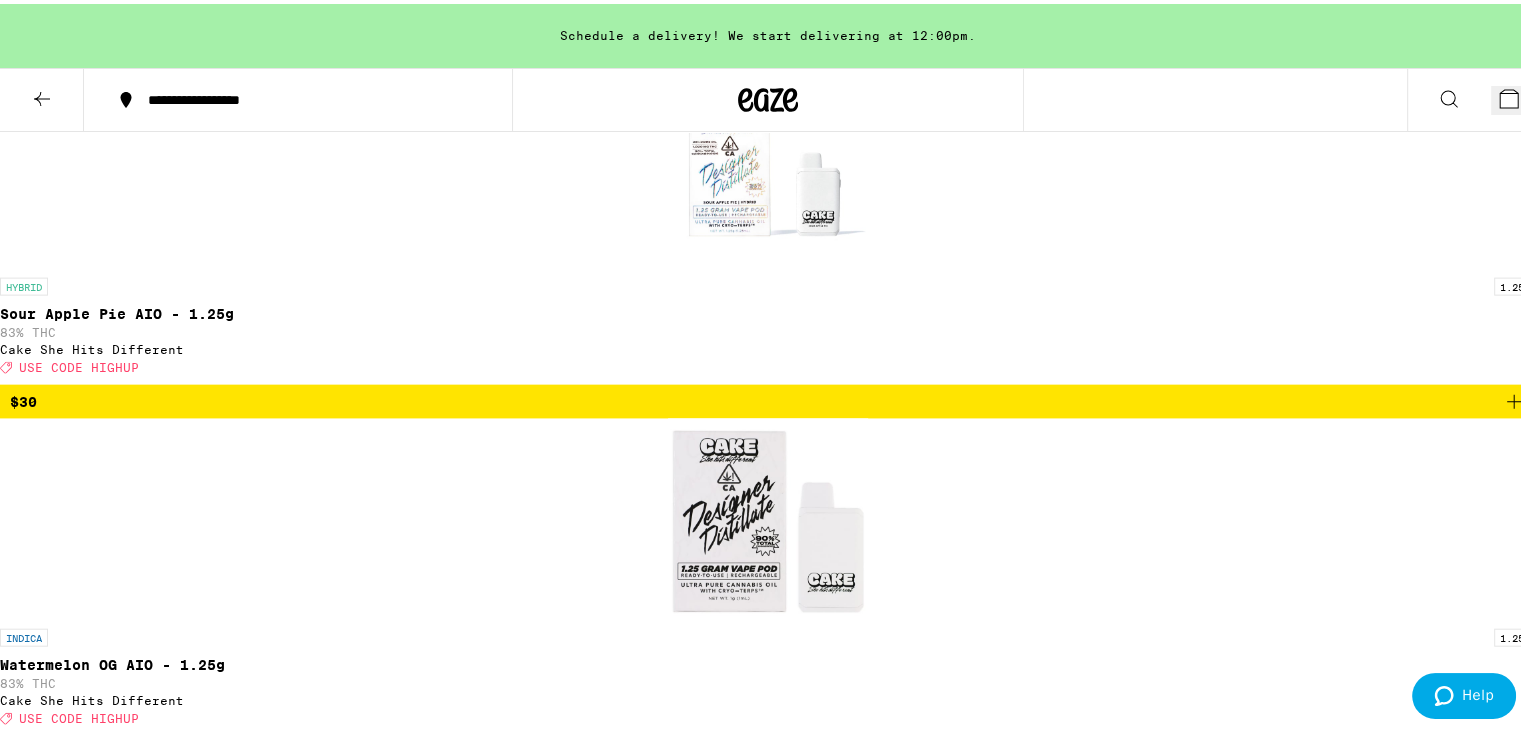 scroll, scrollTop: 4505, scrollLeft: 0, axis: vertical 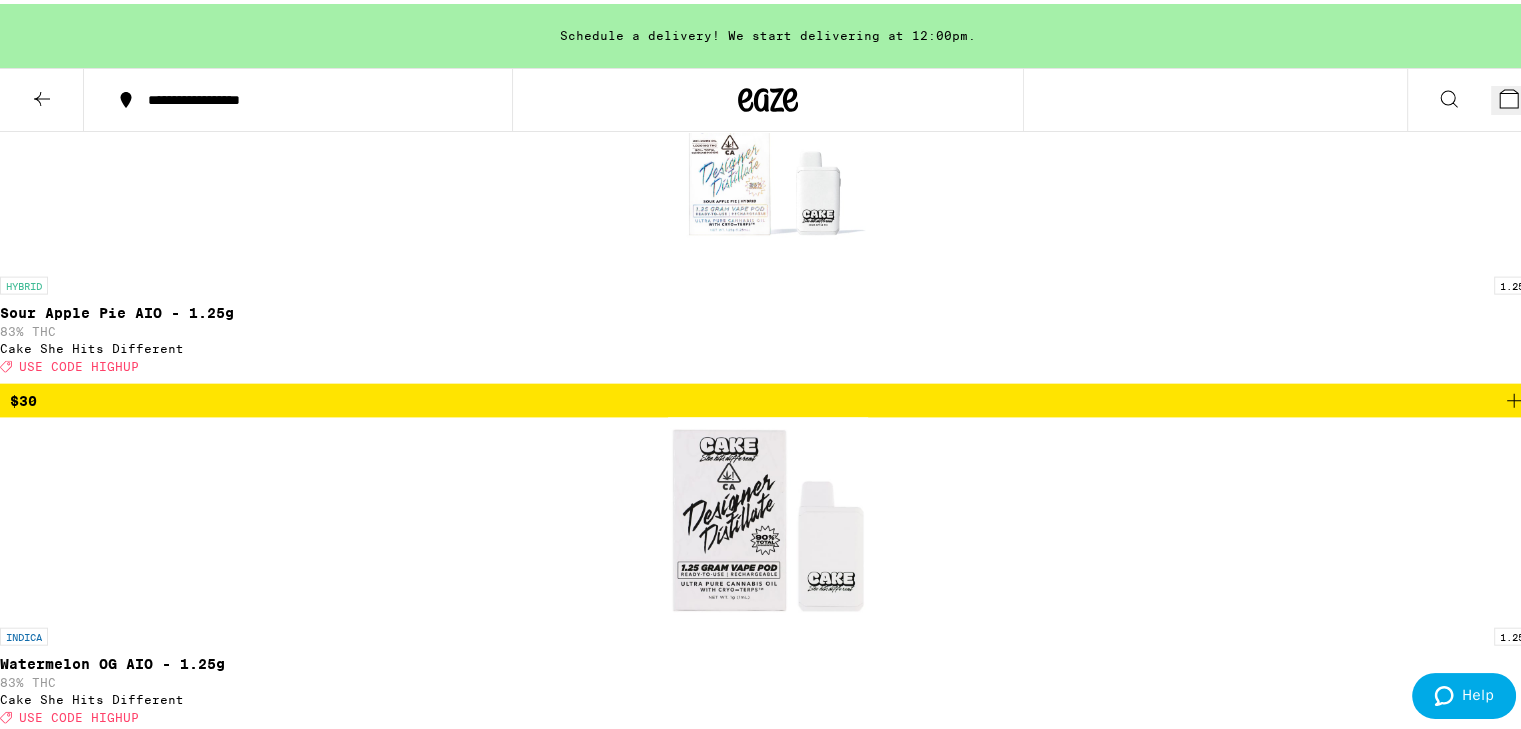click 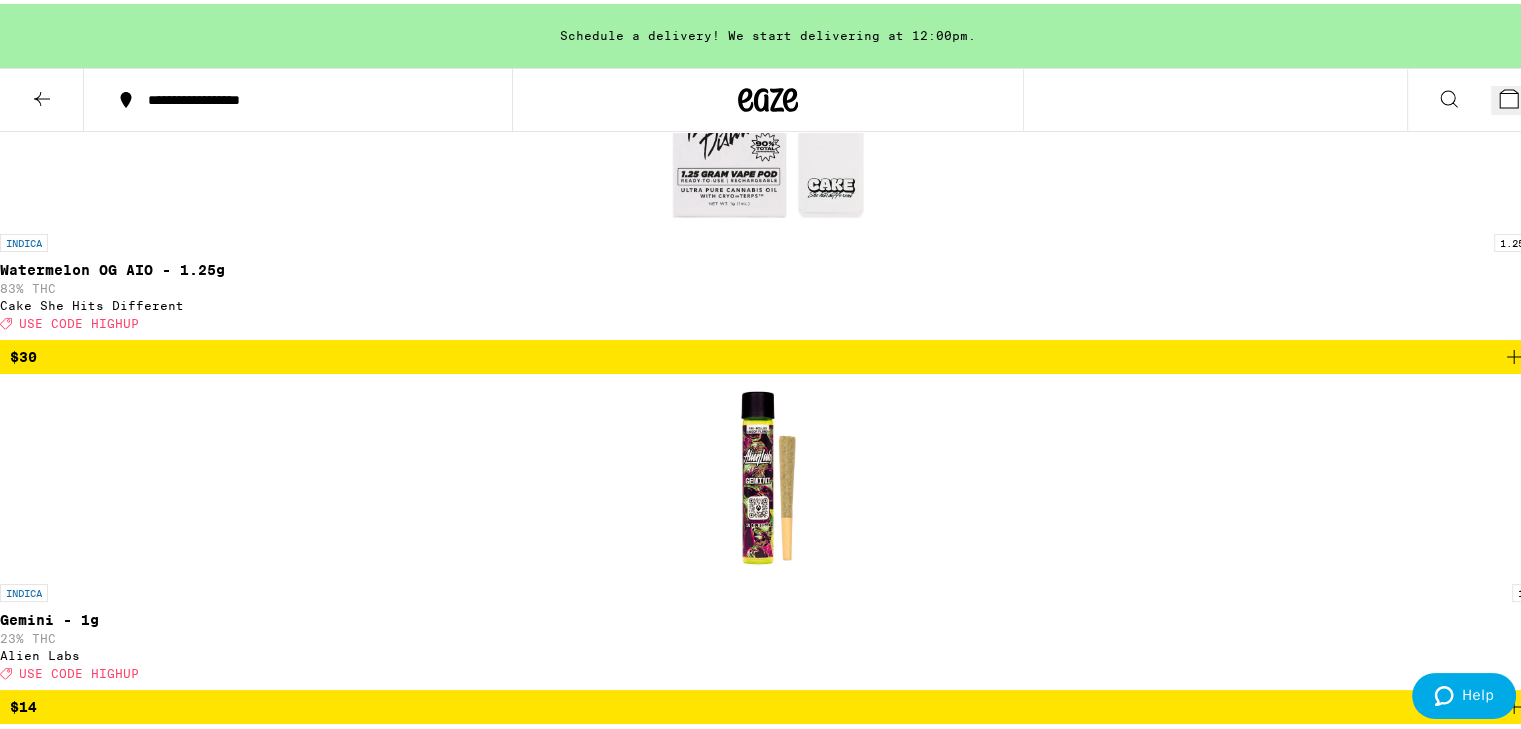scroll, scrollTop: 4900, scrollLeft: 0, axis: vertical 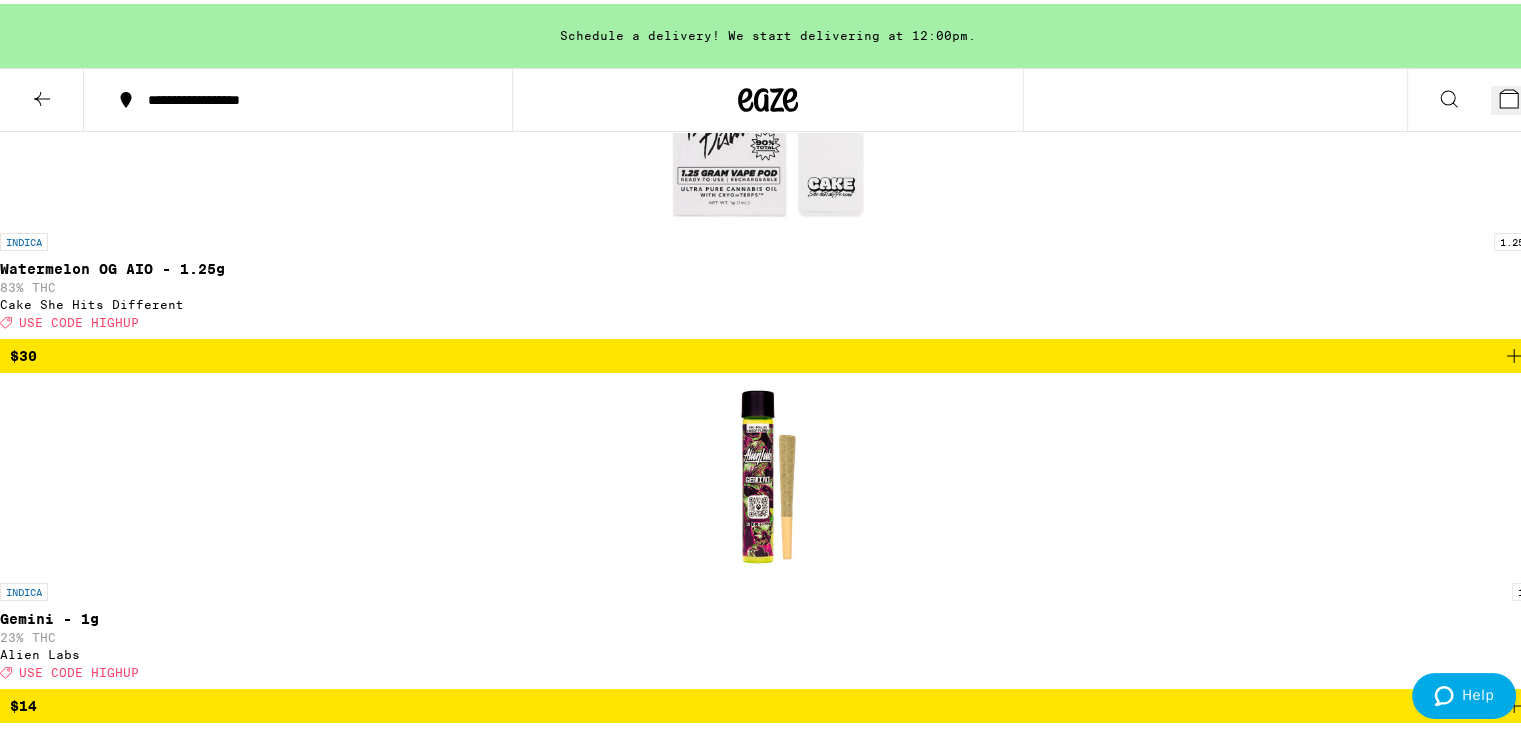 click 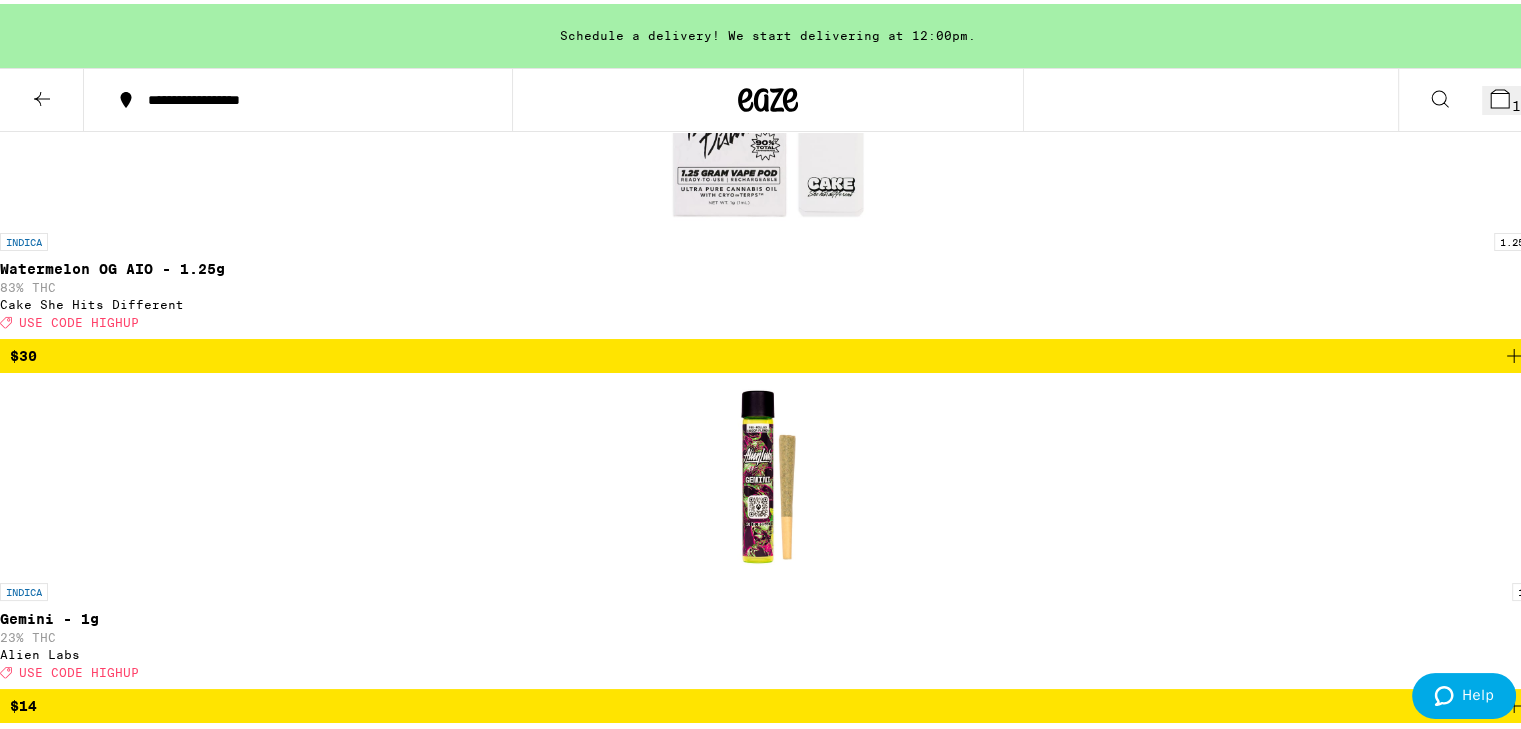 click 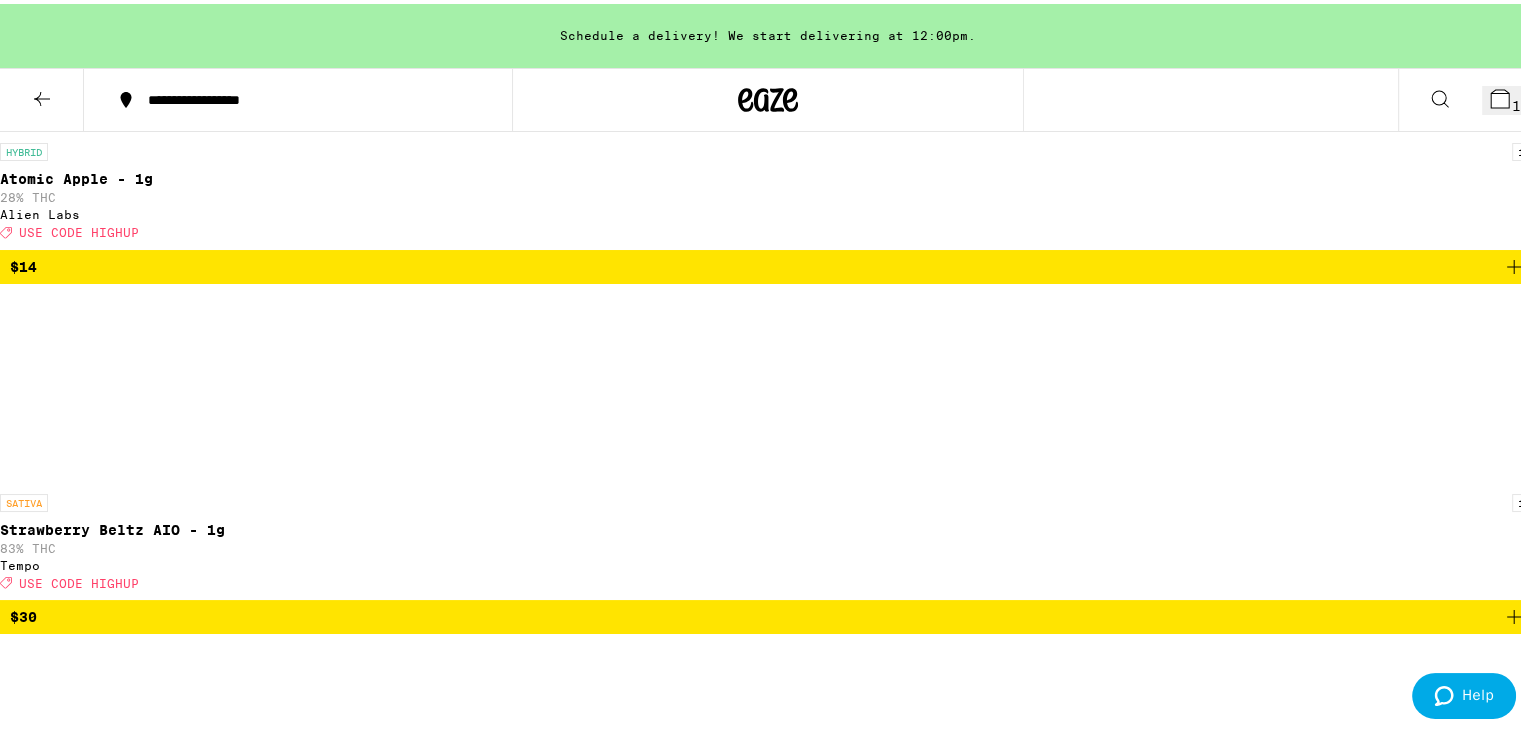 scroll, scrollTop: 5694, scrollLeft: 0, axis: vertical 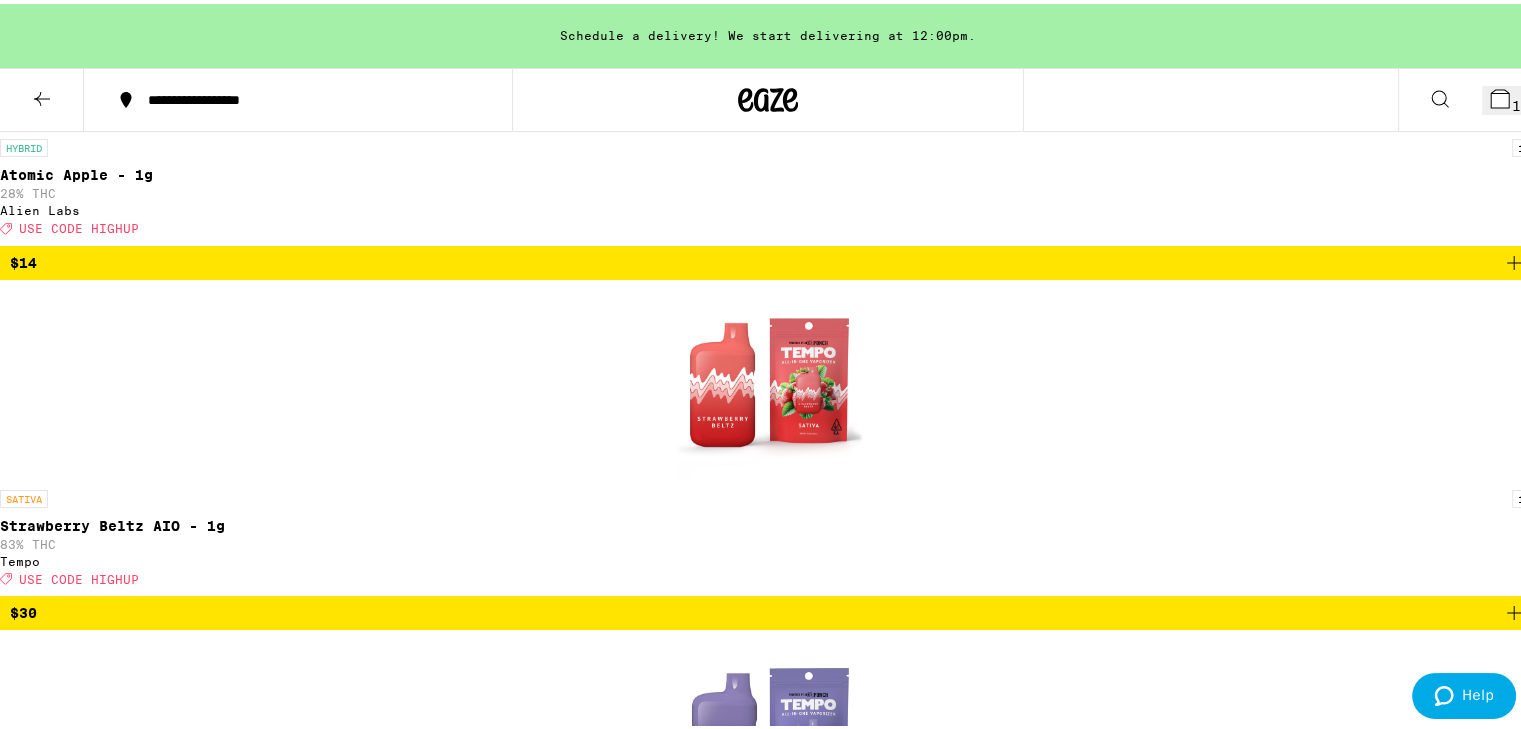 click 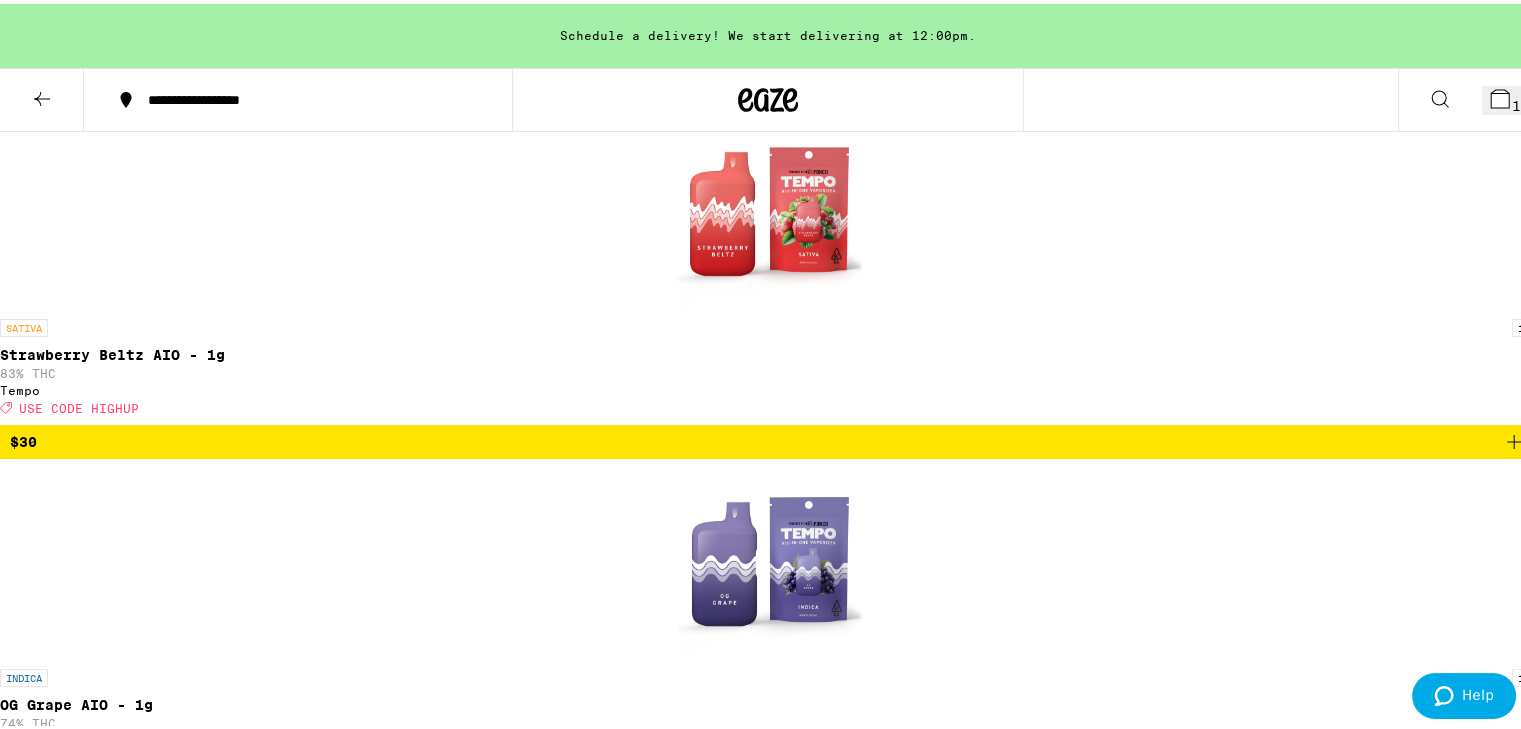 scroll, scrollTop: 6116, scrollLeft: 0, axis: vertical 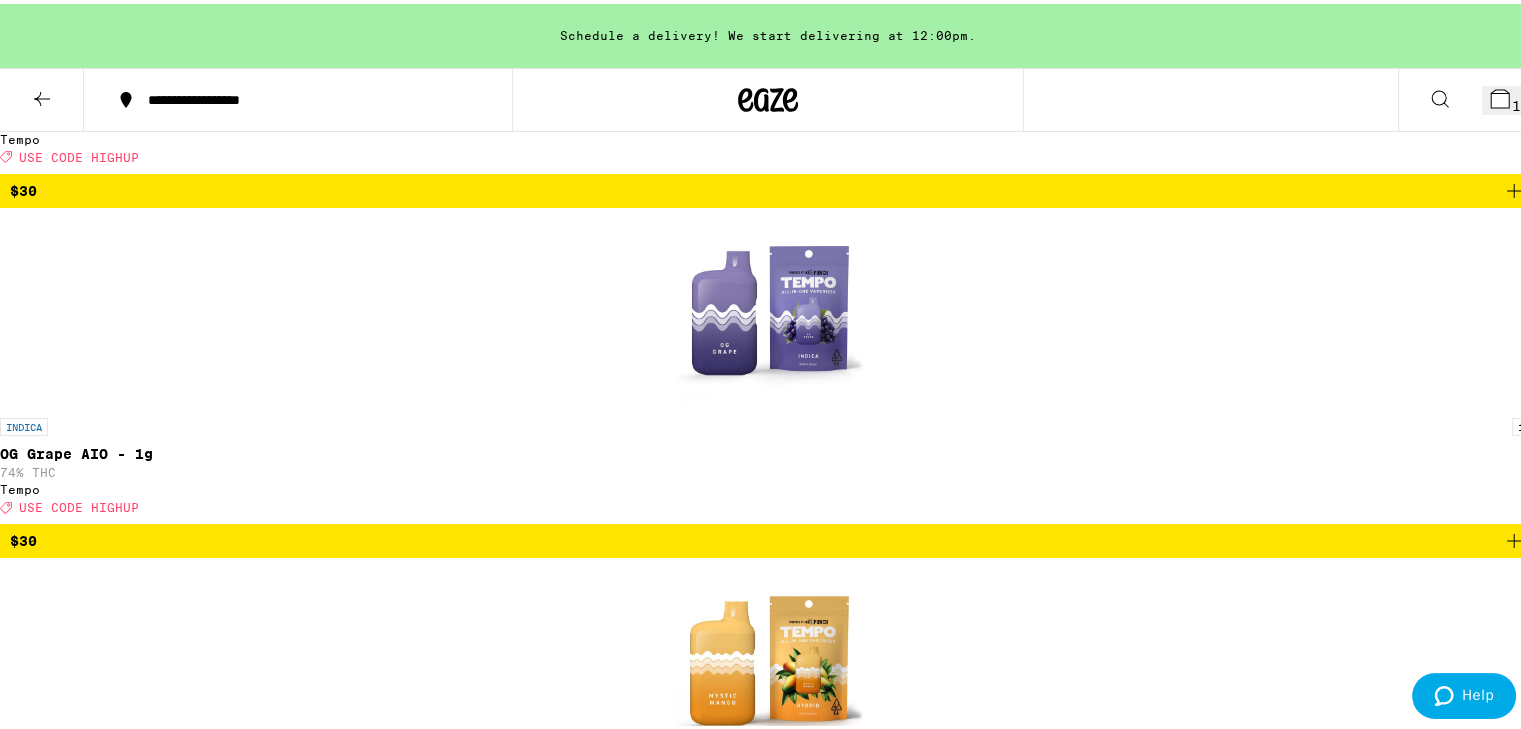 click on "**********" at bounding box center (768, 8466) 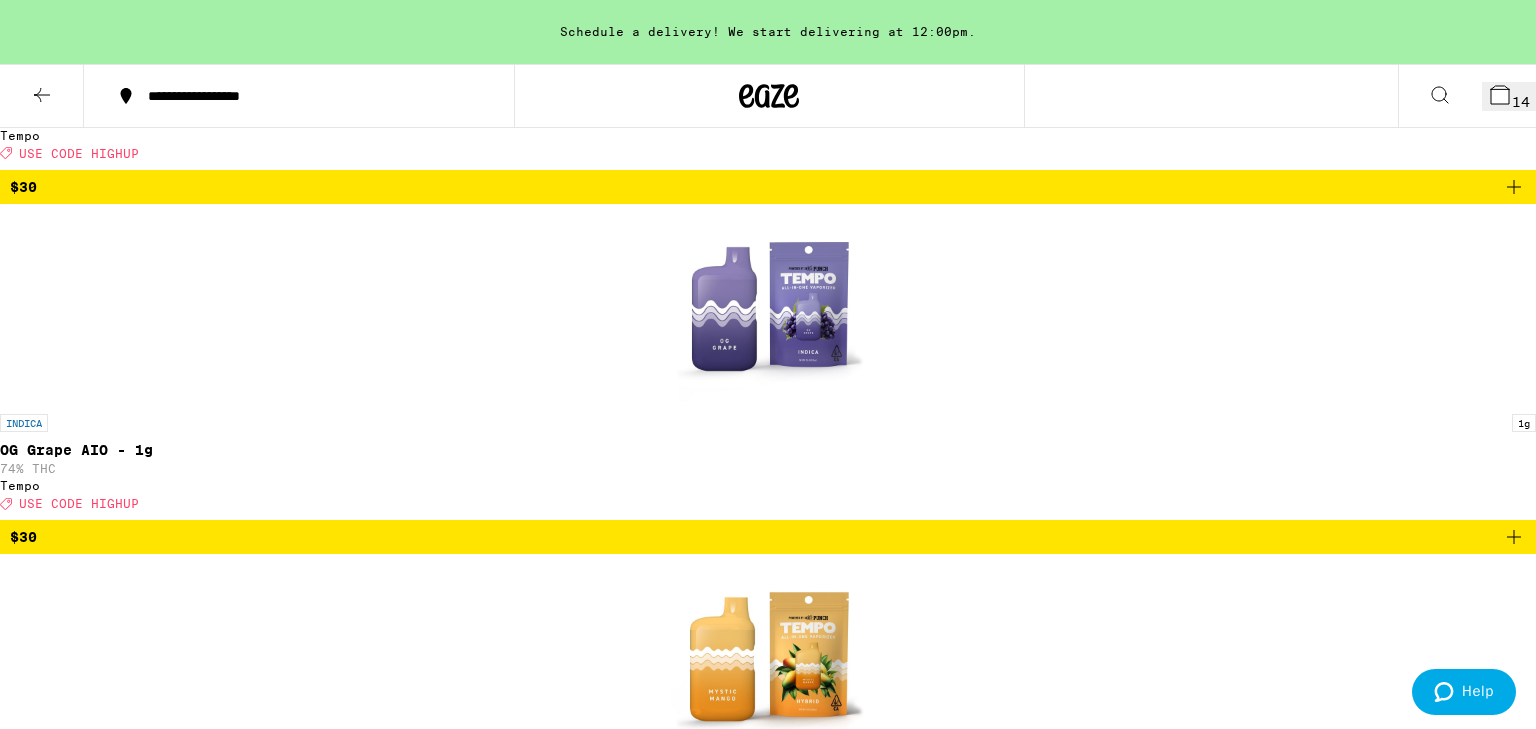 click on "Grown on our living soil farm then harvested at the peak moment to preserve flavor, our Bubble Hash is created using only heat and pressure to extract cannabinoids, rather than solvents.
Get ready to experience the sky-high magic of Blue Crack, a Sativa sensation that will deliver a crisp, invigorating high. This electrifying strain takes after its iconic parents, Blue Dream and Green Crack, dialing up the good vibes to a euphoric wonderland where everything's groovy and the possibilities are endless. If you're an artist, writer, or just someone who loves to get those creative juices flowin', Blue Crack is like your muse in plant form.
Weight: 1g (License No. [LICENSE])." at bounding box center [768, 23284] 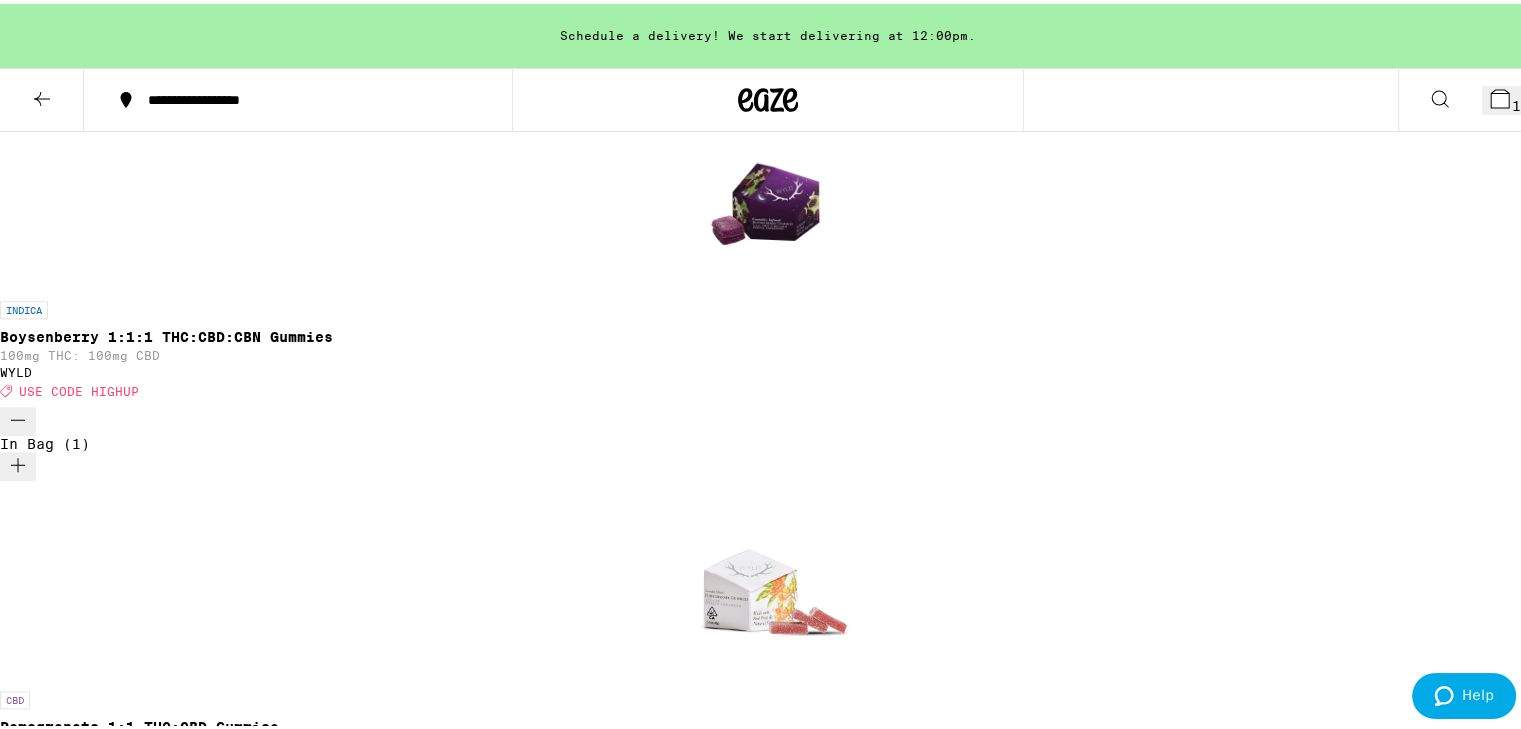 scroll, scrollTop: 2221, scrollLeft: 0, axis: vertical 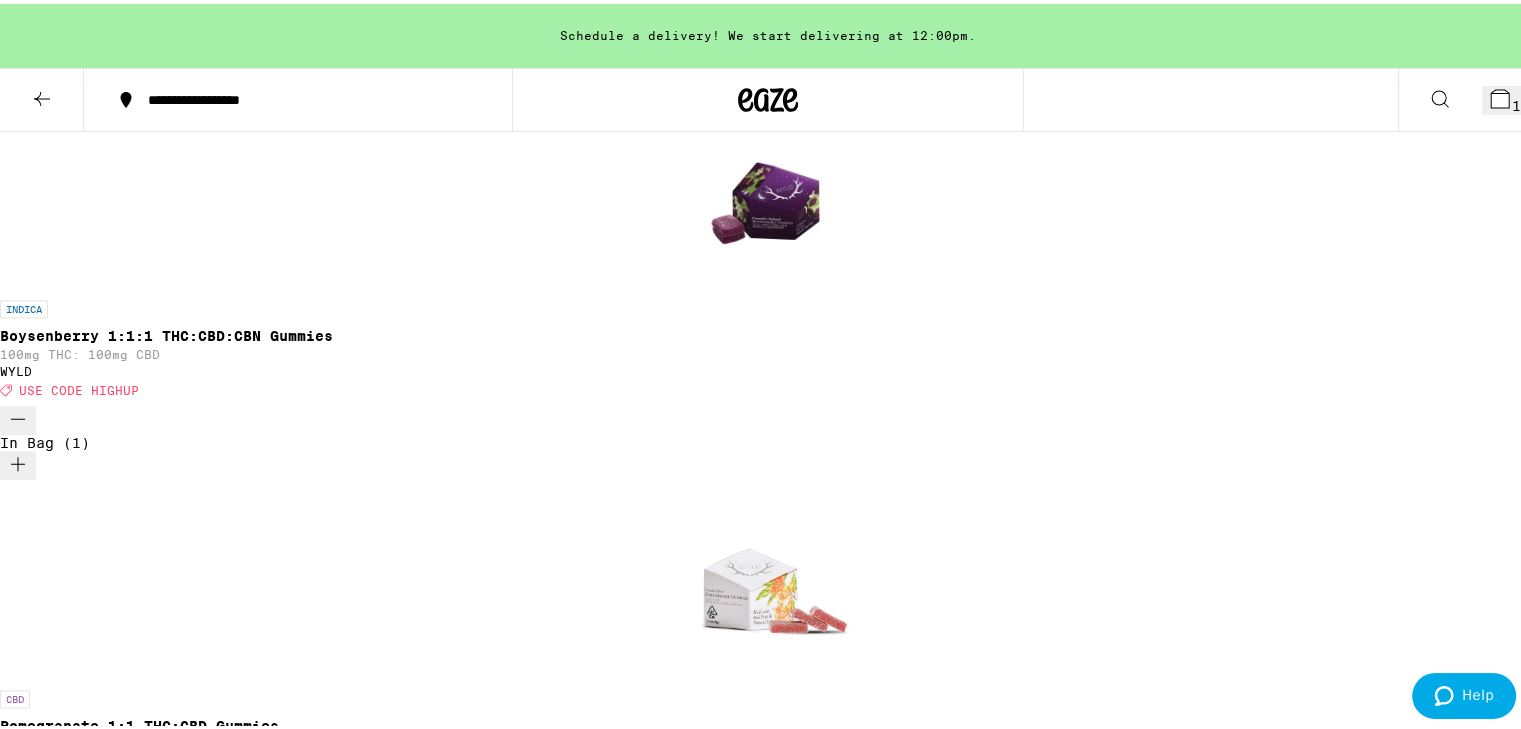 click on "25% THC" at bounding box center (768, 8916) 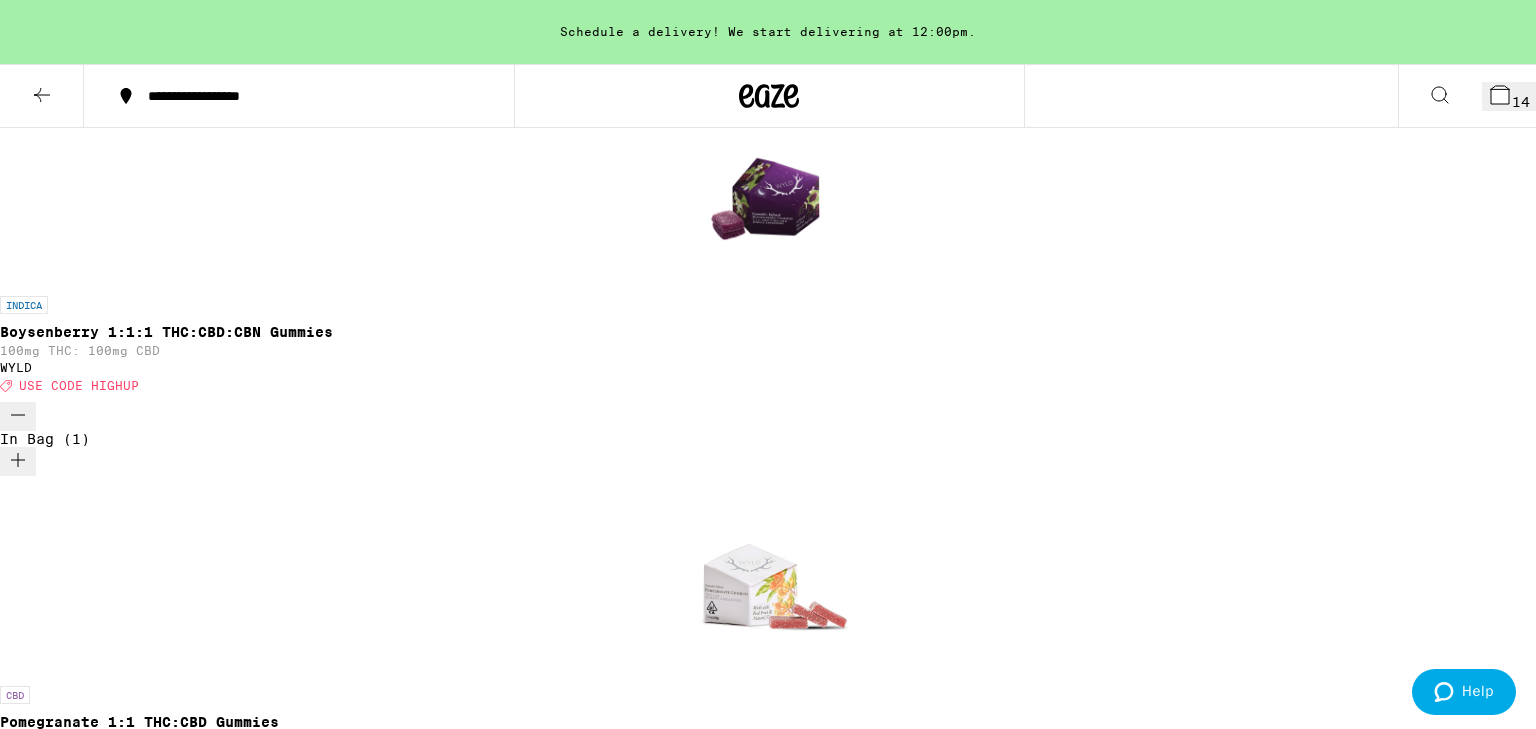 click at bounding box center (768, 26987) 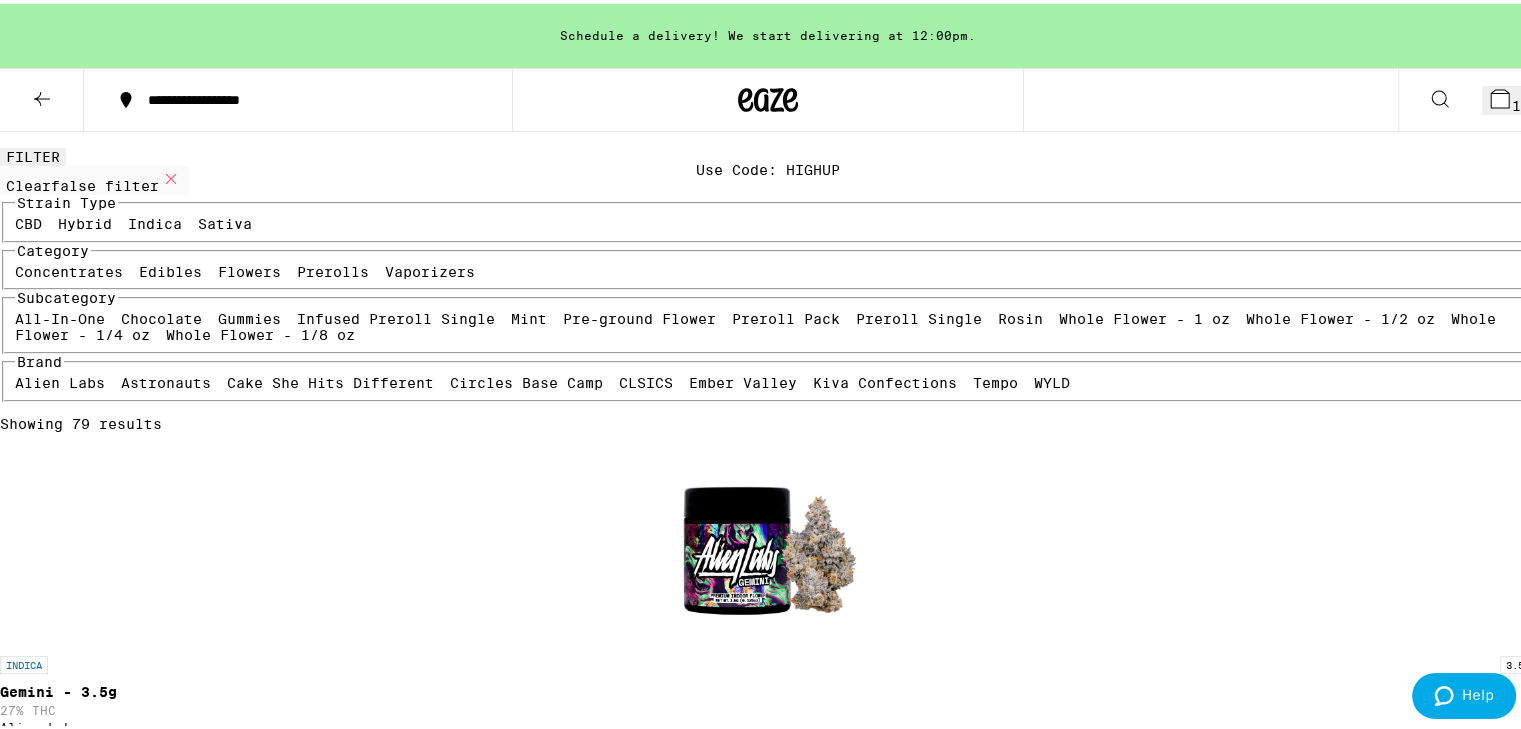 scroll, scrollTop: 70, scrollLeft: 0, axis: vertical 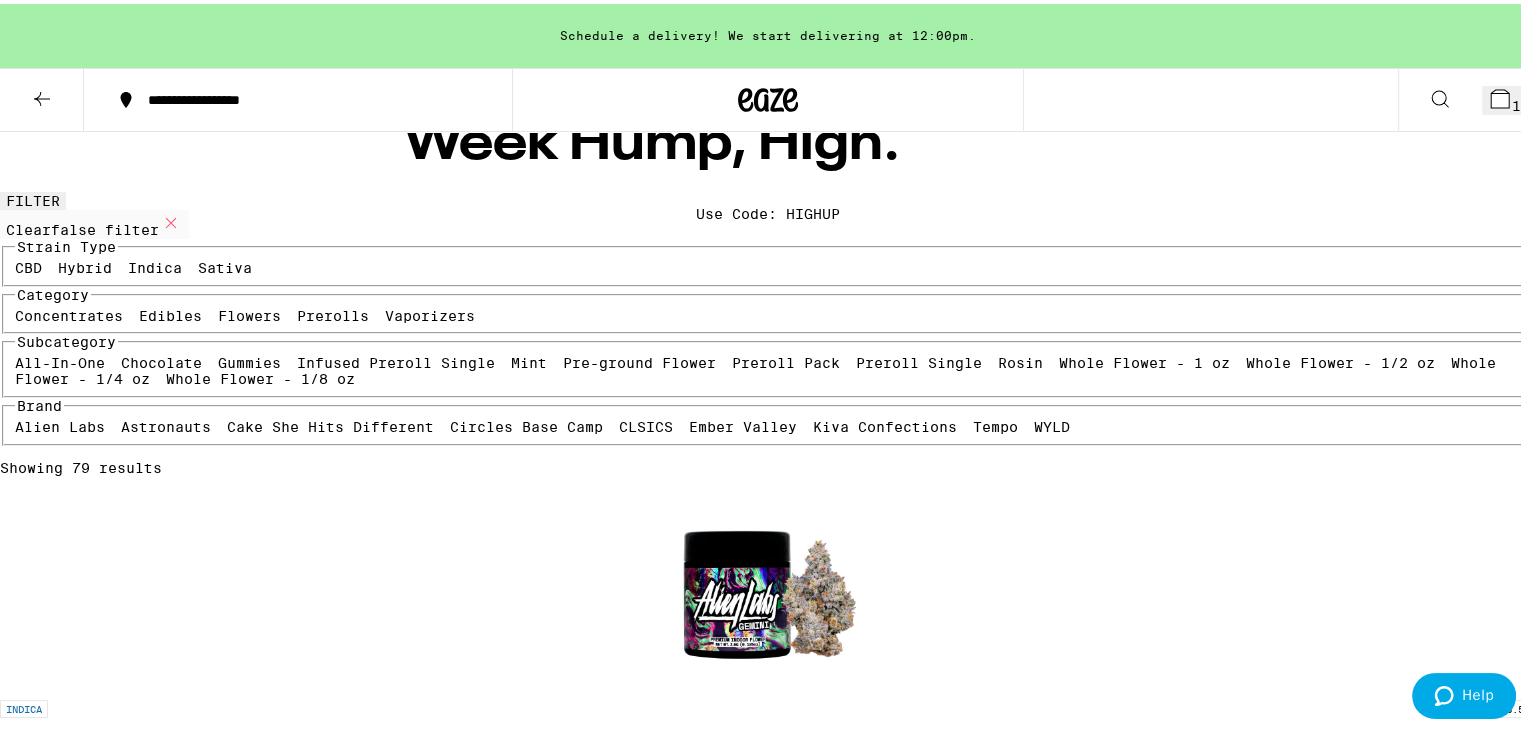 click at bounding box center (768, 1987) 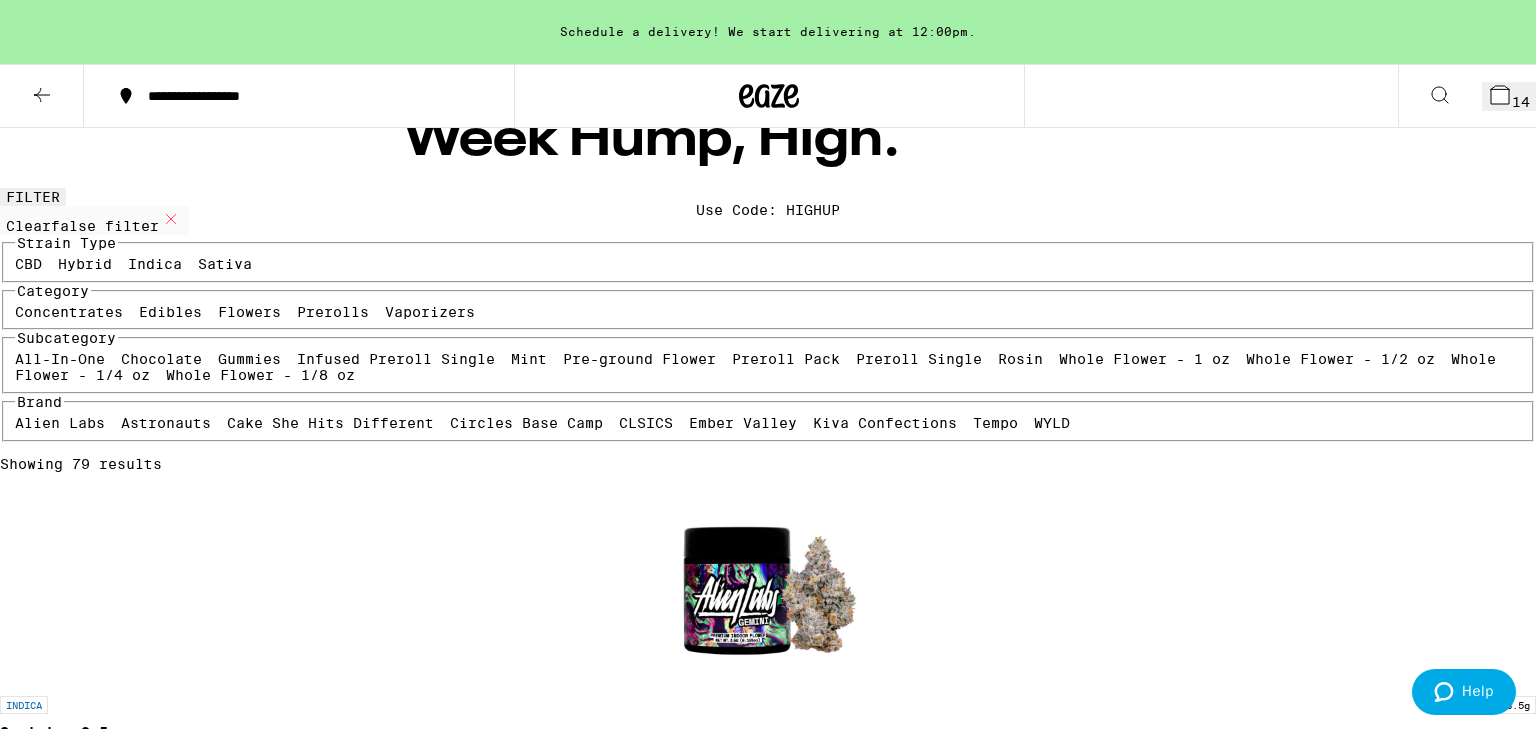 click 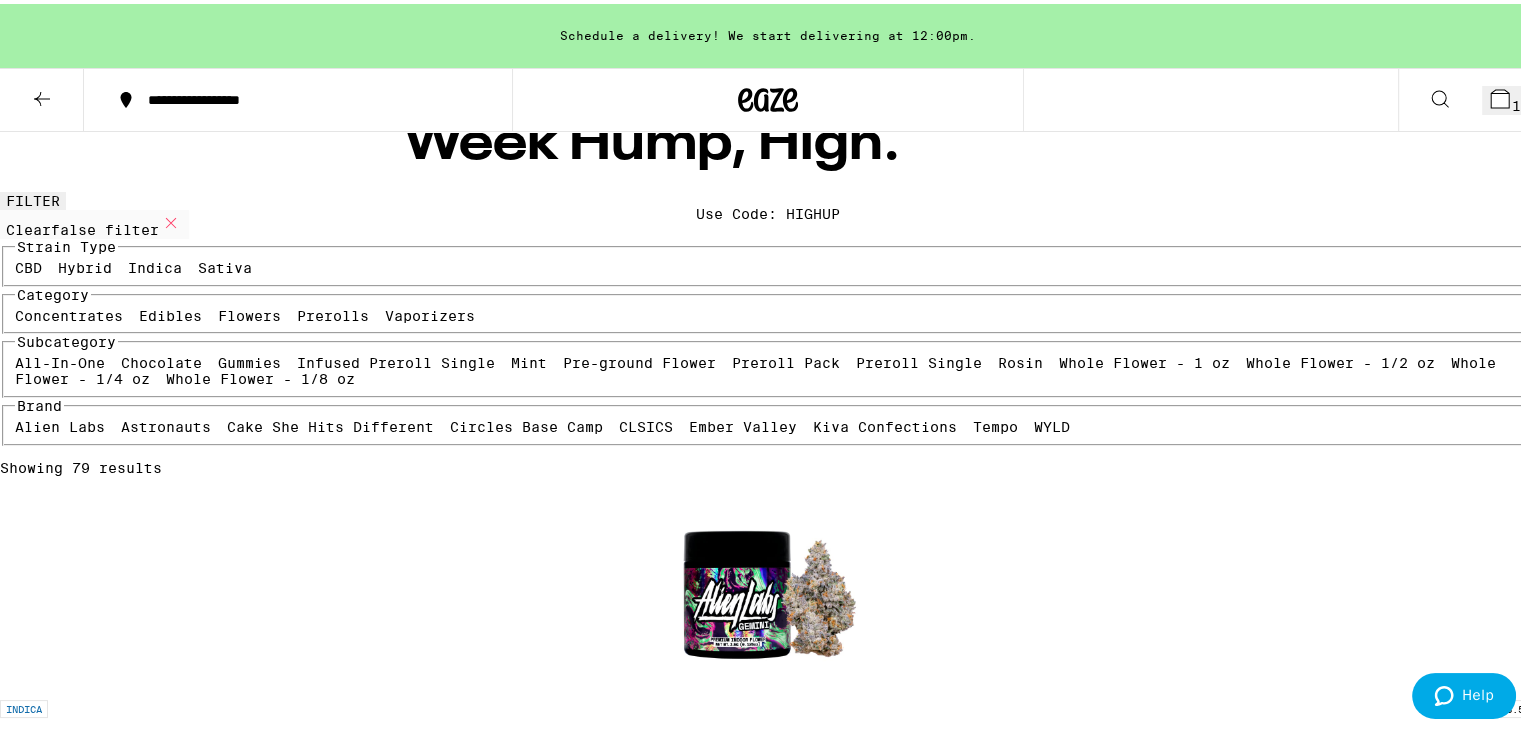 click 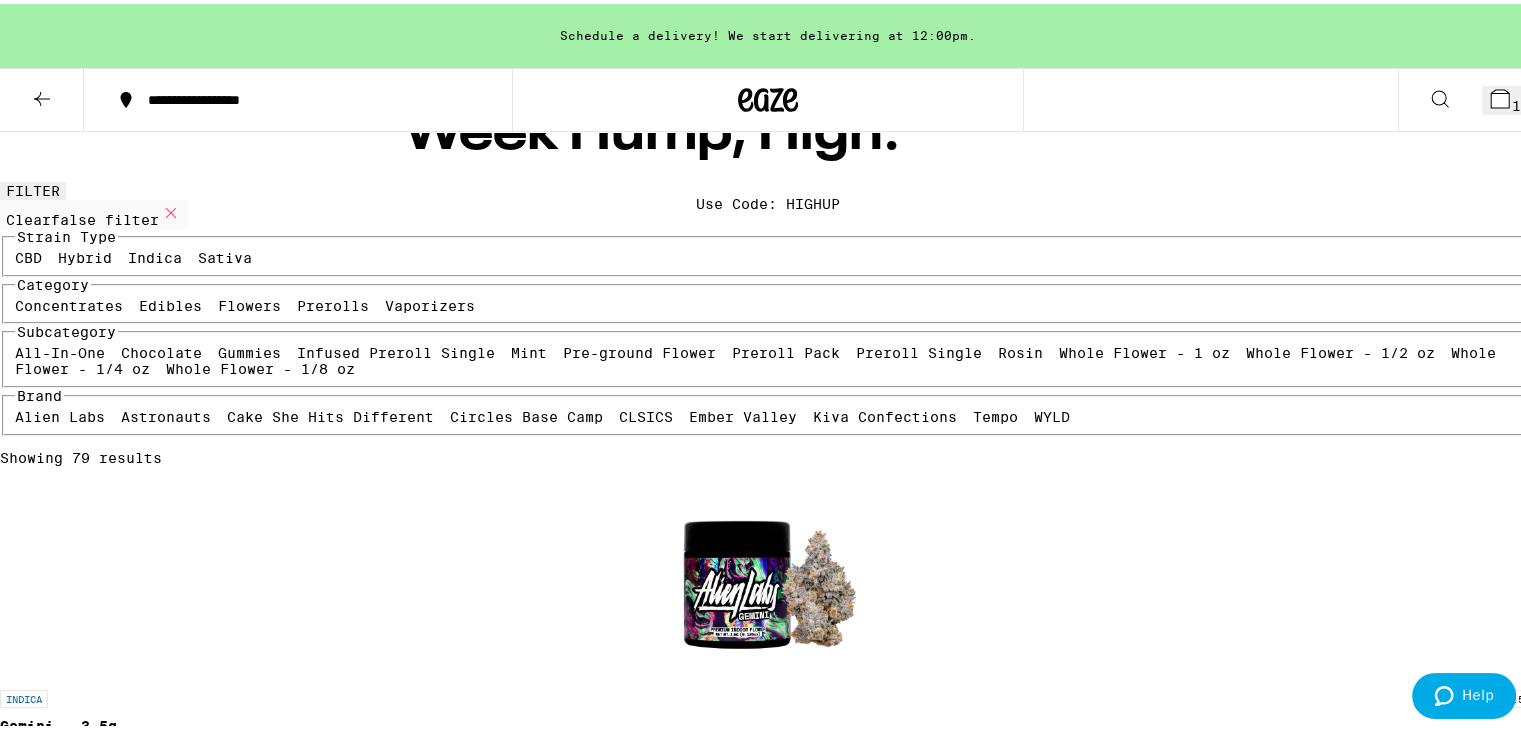 scroll, scrollTop: 81, scrollLeft: 0, axis: vertical 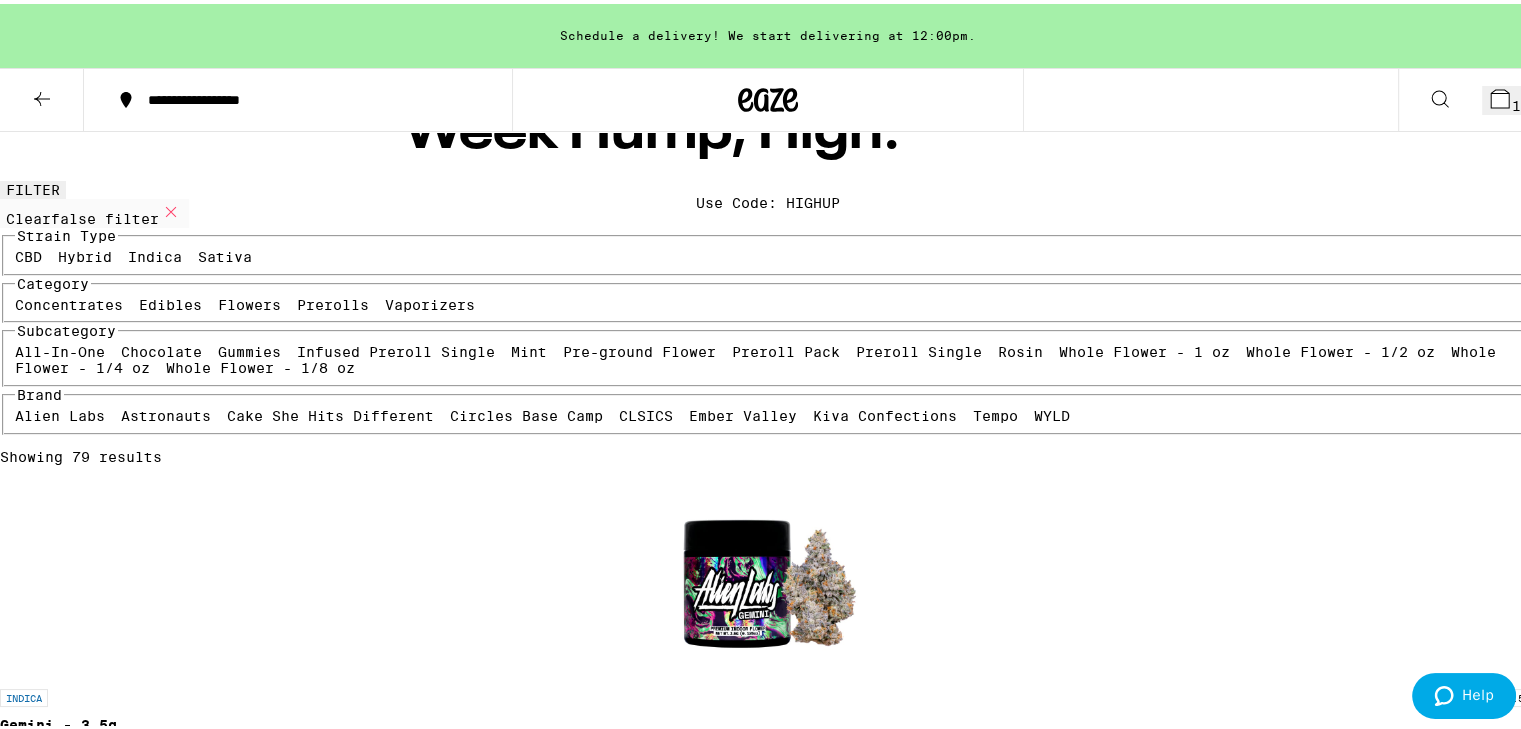click 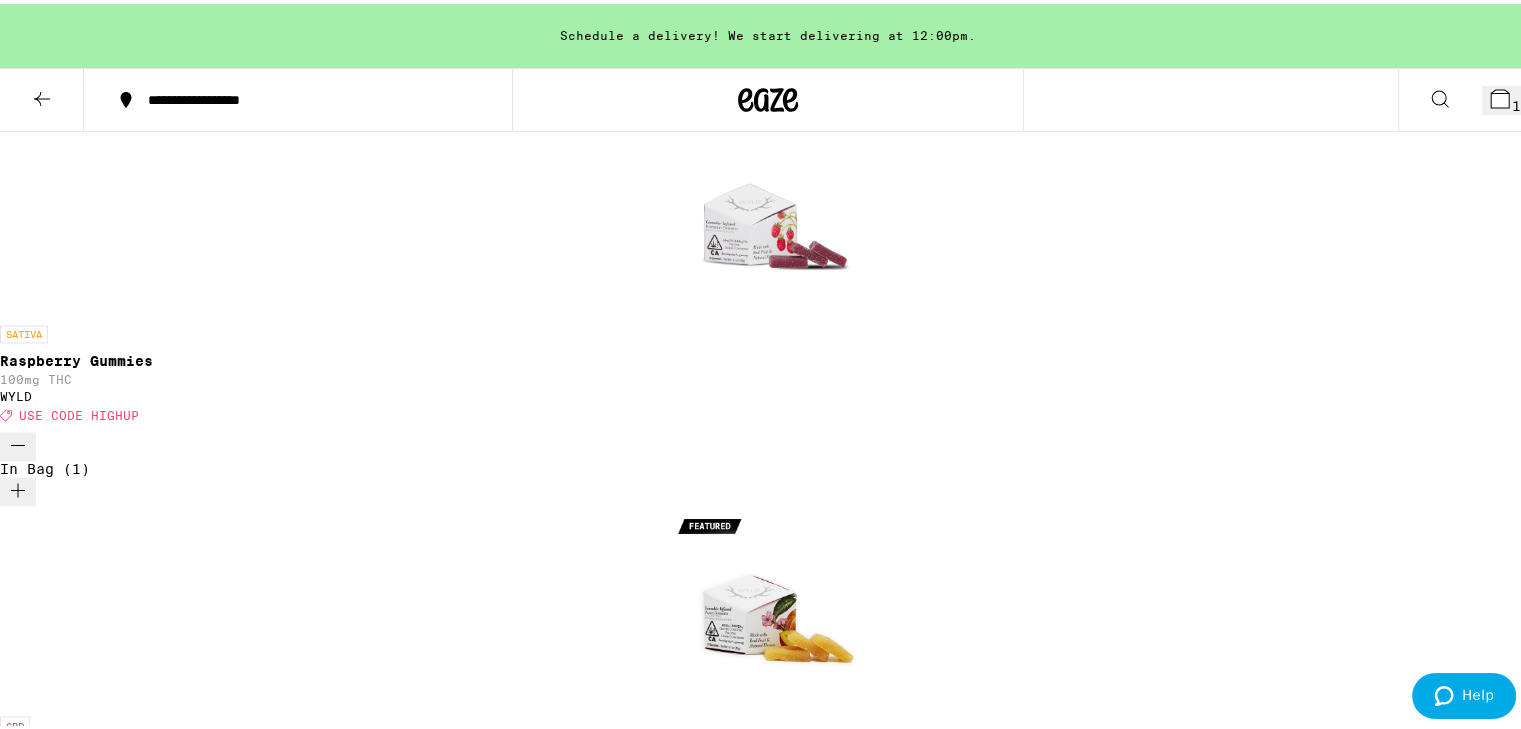 scroll, scrollTop: 3140, scrollLeft: 0, axis: vertical 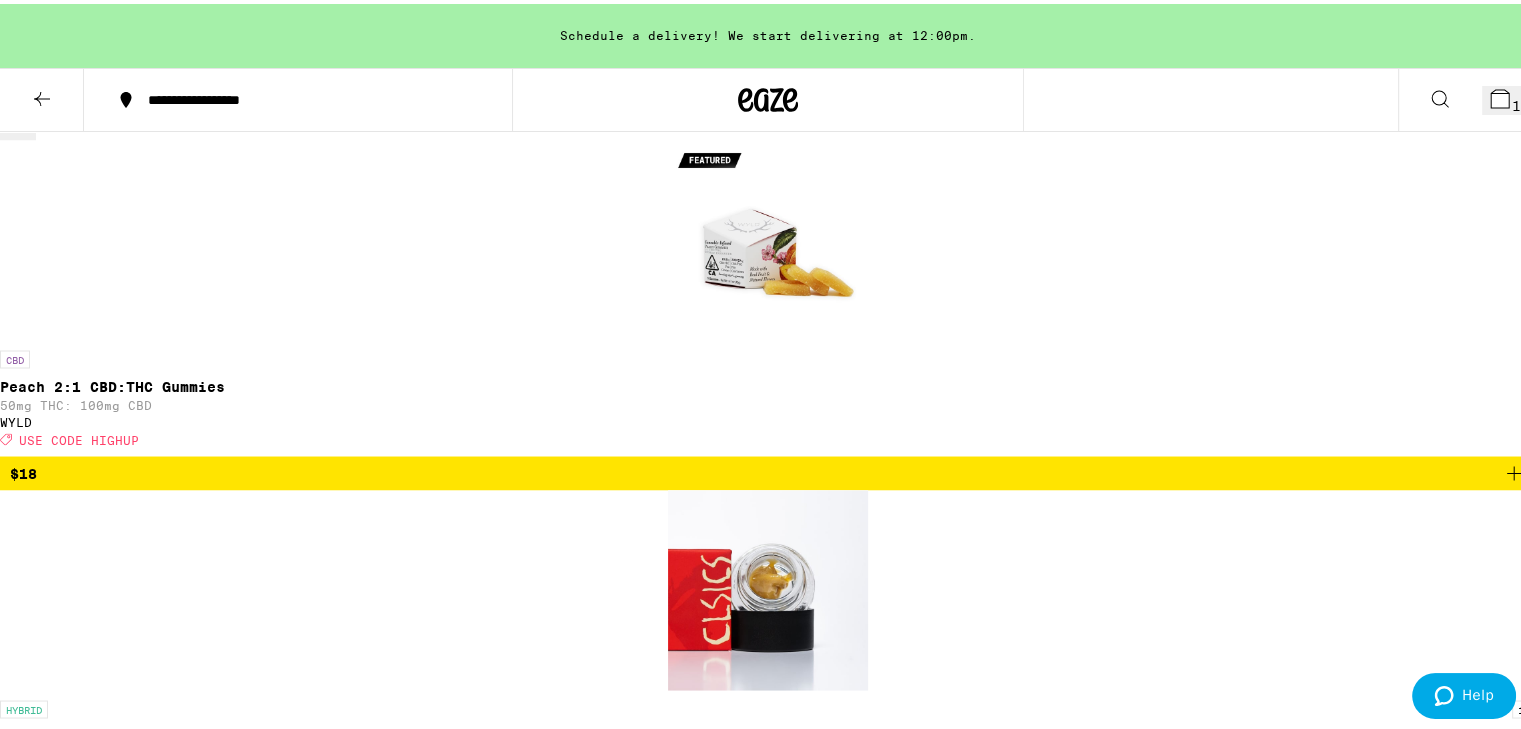 drag, startPoint x: 1502, startPoint y: 426, endPoint x: 1498, endPoint y: 536, distance: 110.0727 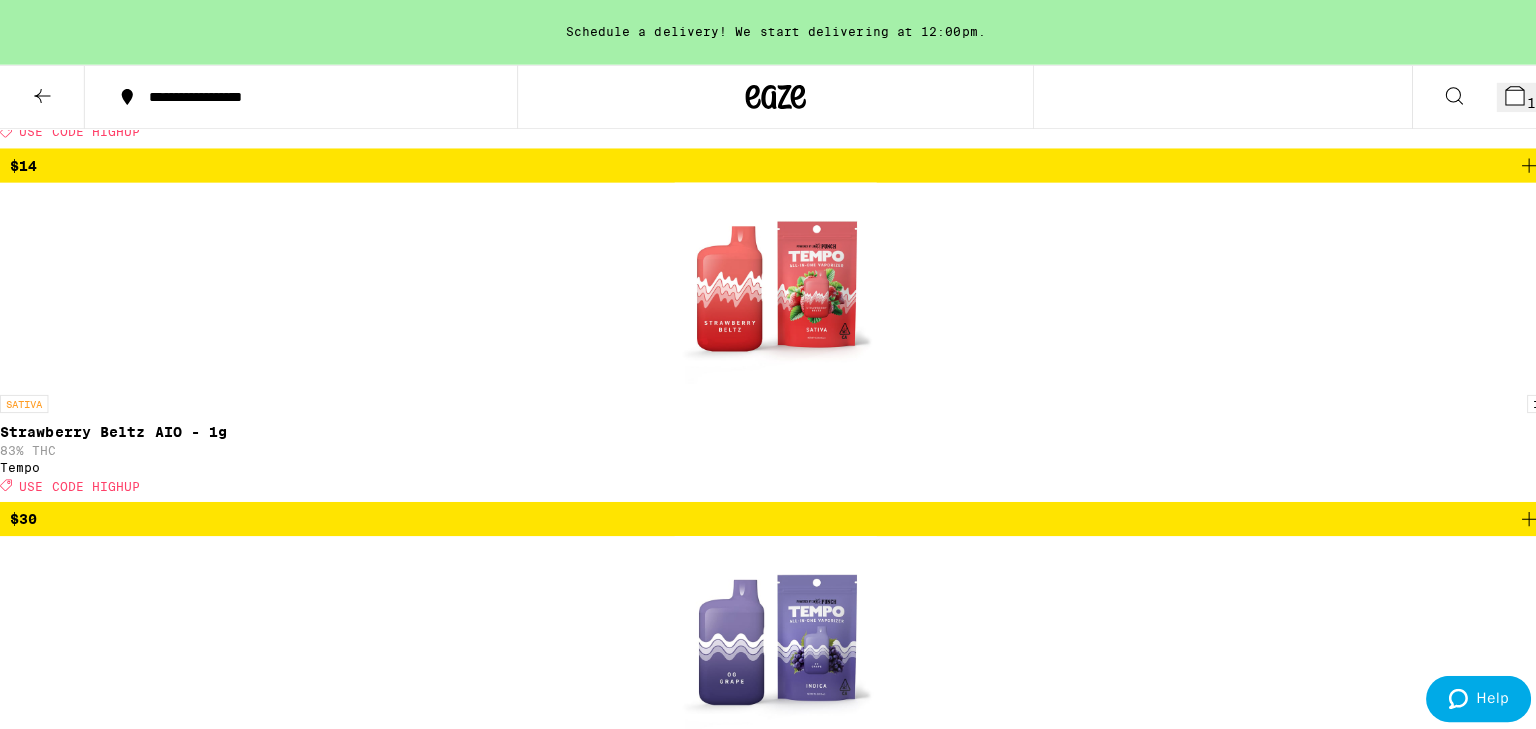 scroll, scrollTop: 5948, scrollLeft: 0, axis: vertical 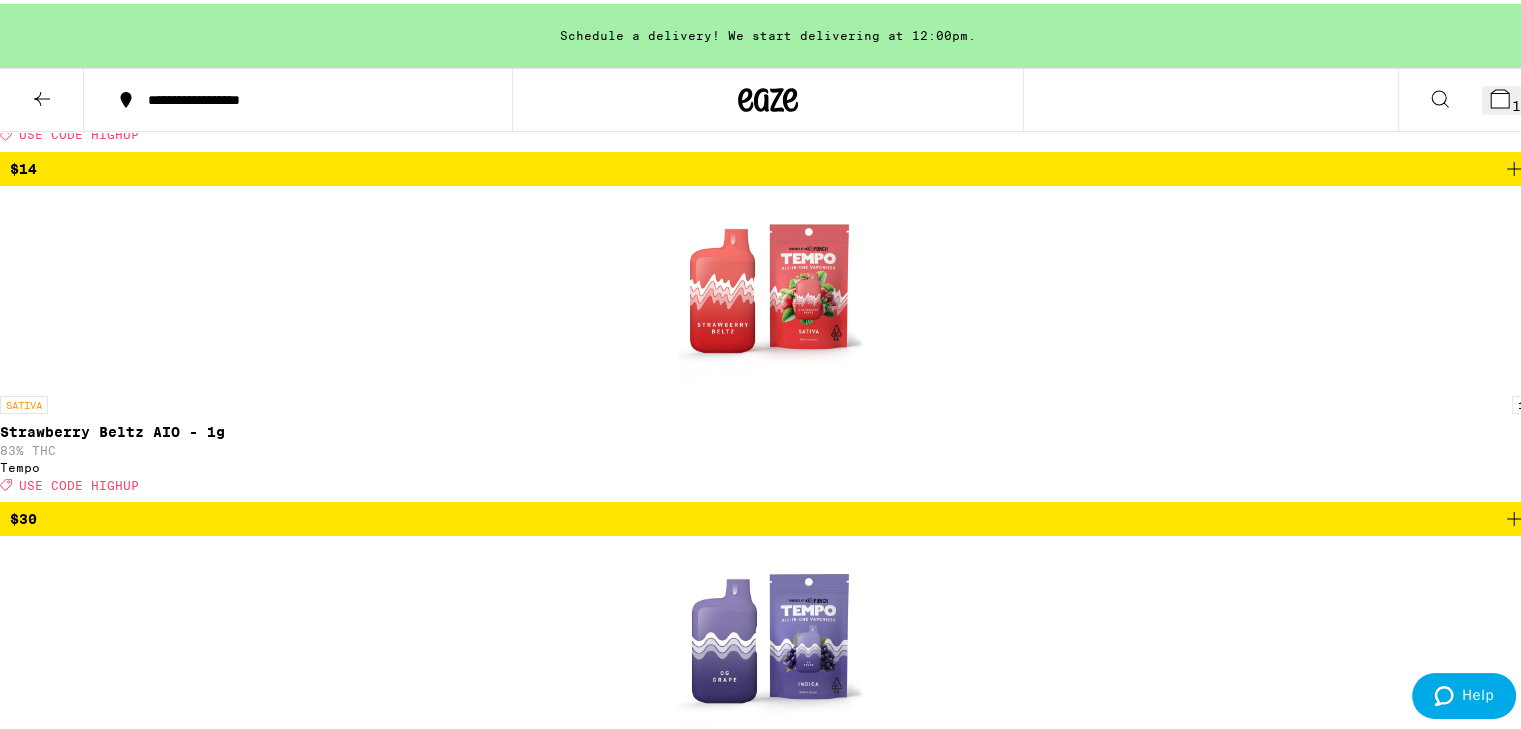 click at bounding box center [768, 22398] 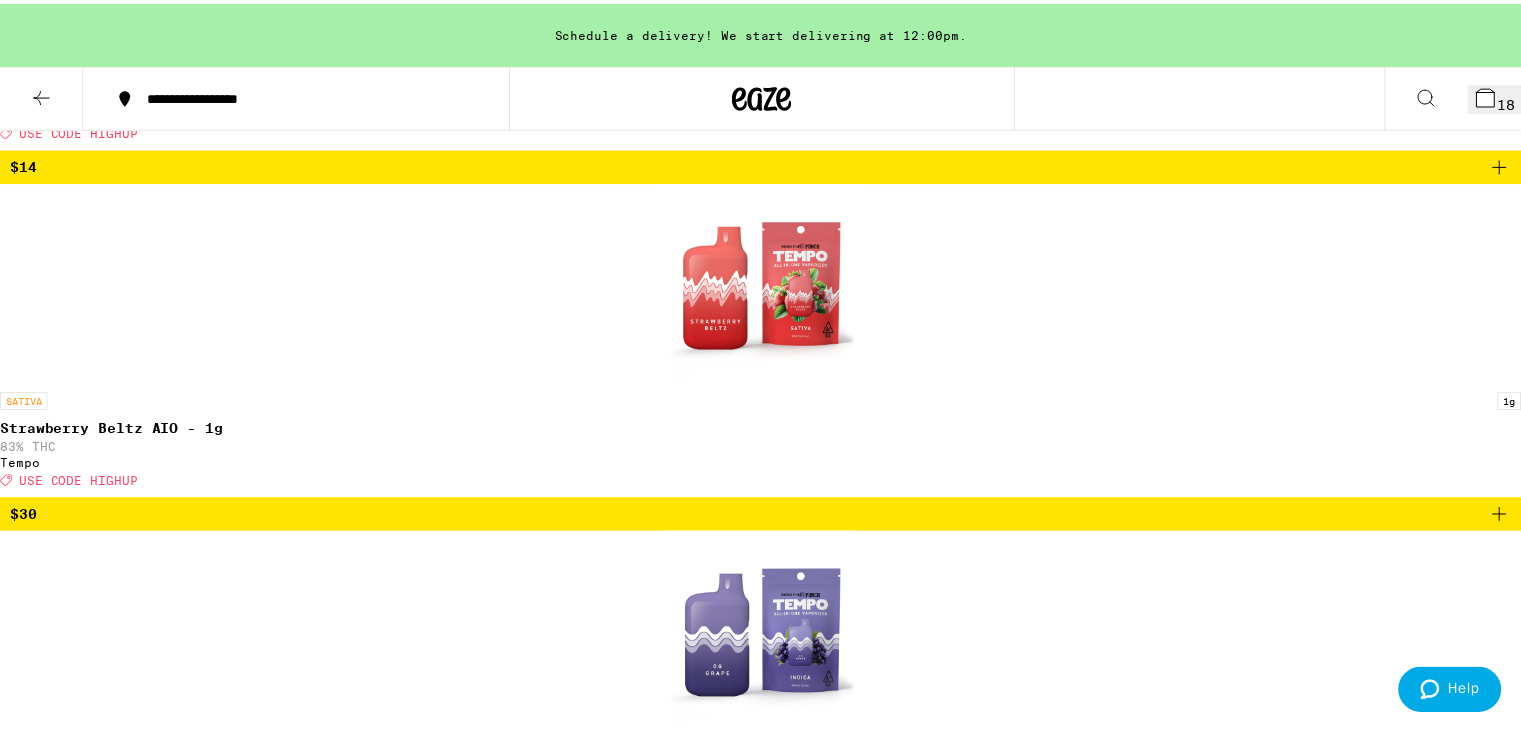 scroll, scrollTop: 148, scrollLeft: 0, axis: vertical 